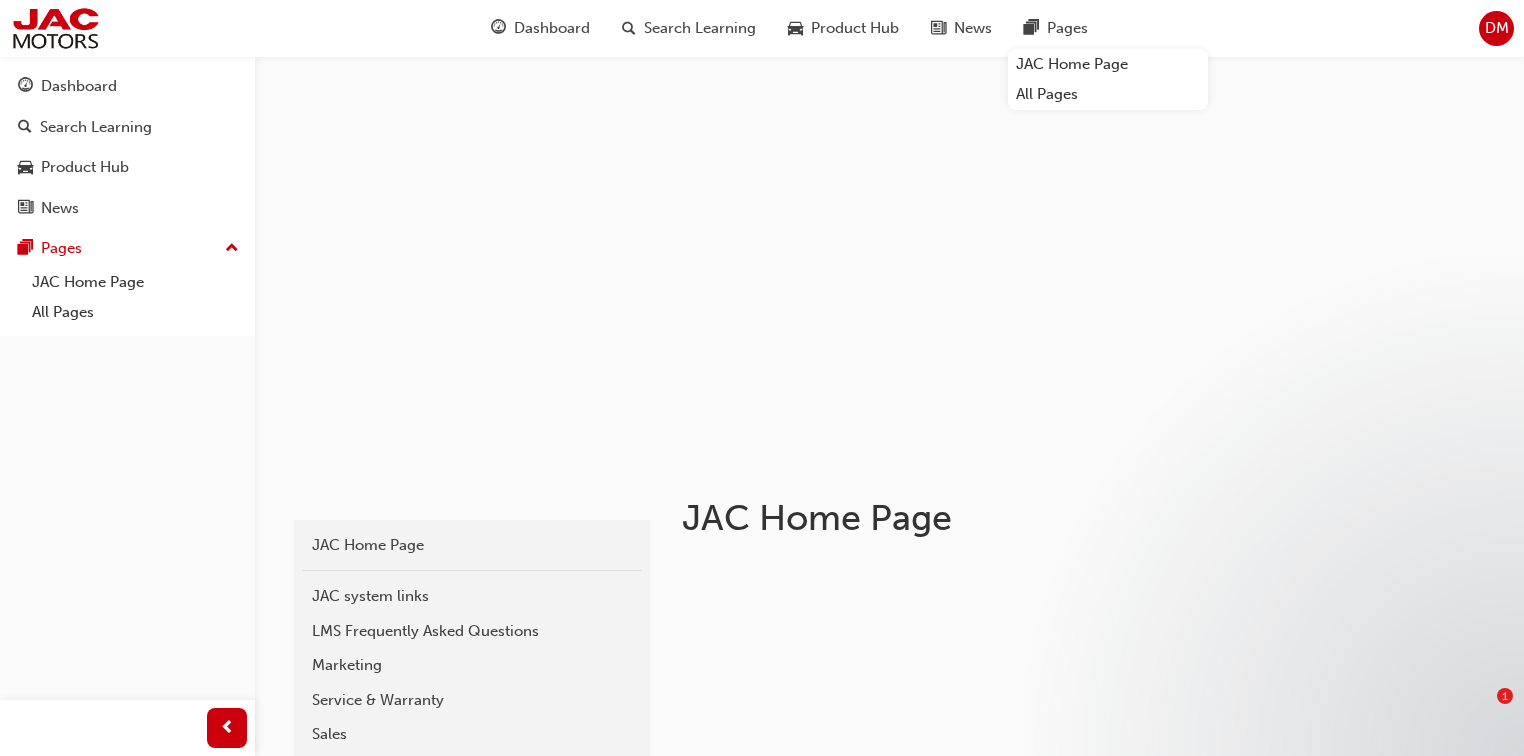 scroll, scrollTop: 240, scrollLeft: 0, axis: vertical 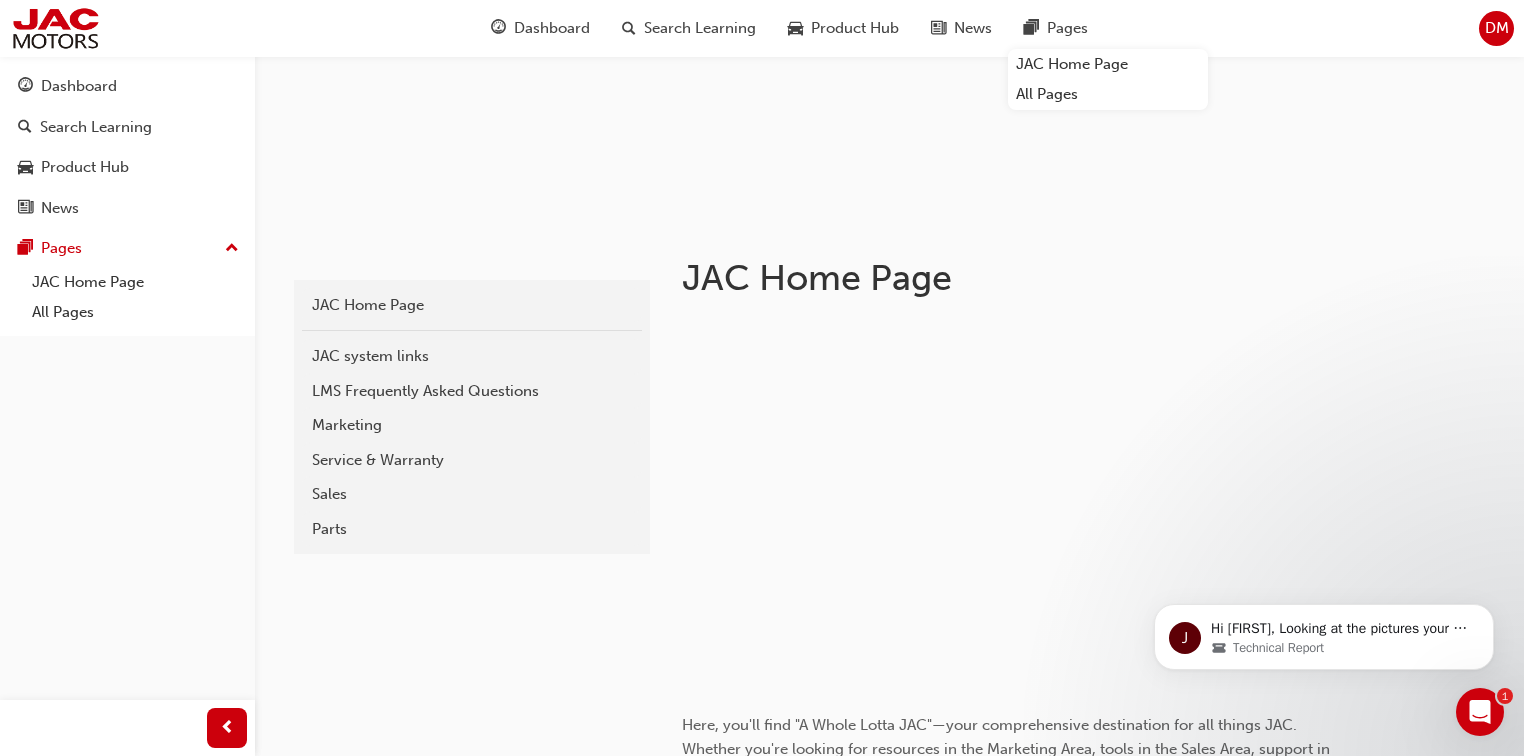 click 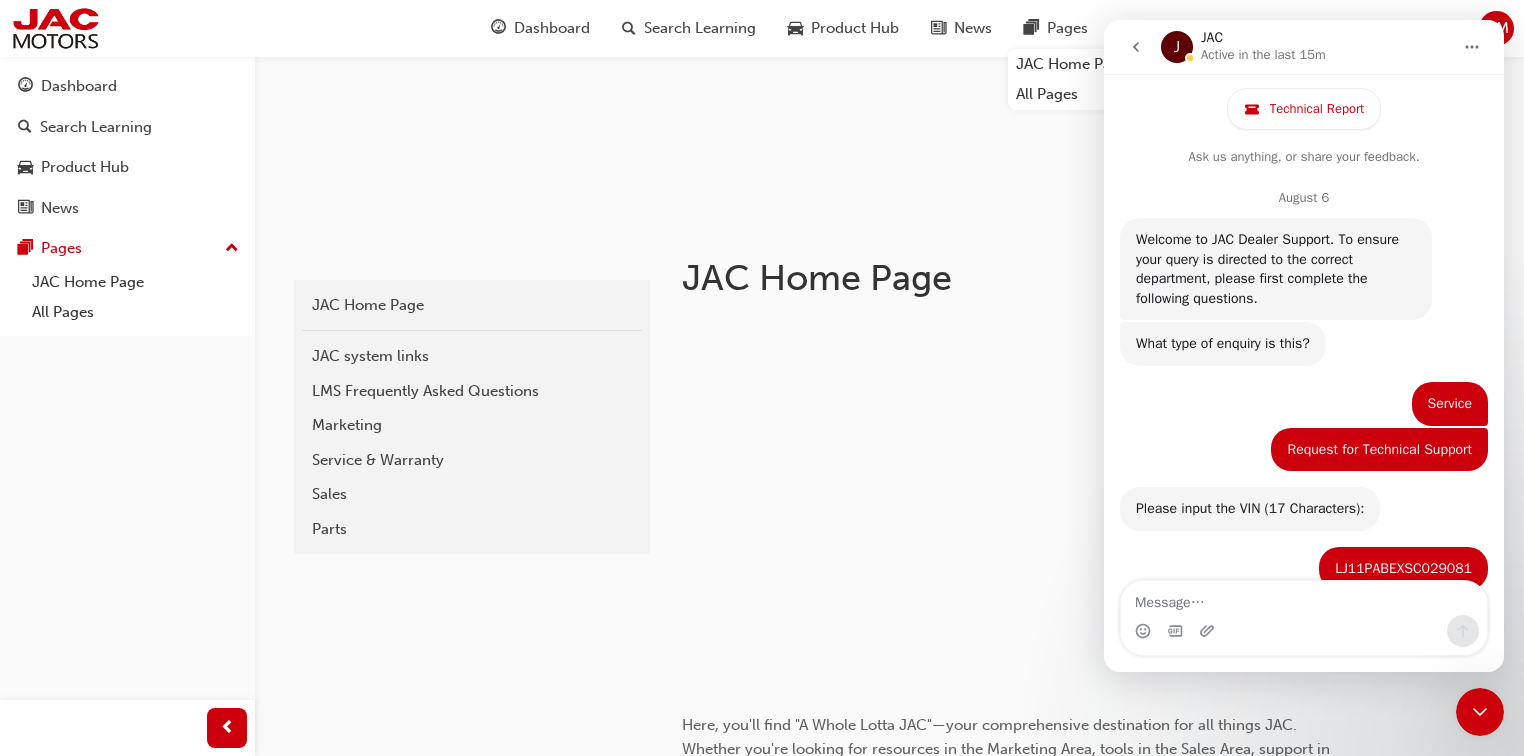 scroll, scrollTop: 224, scrollLeft: 0, axis: vertical 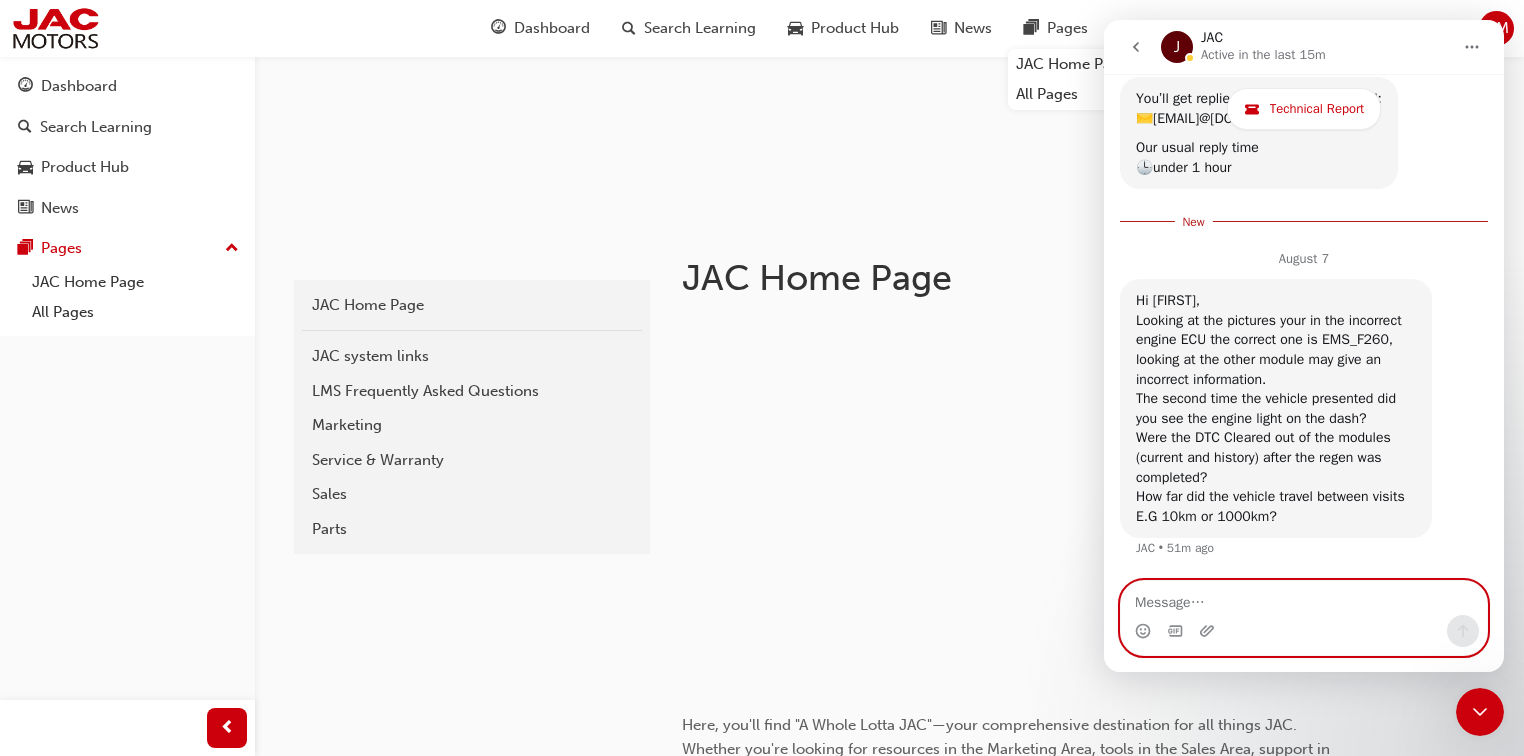 click at bounding box center (1304, 598) 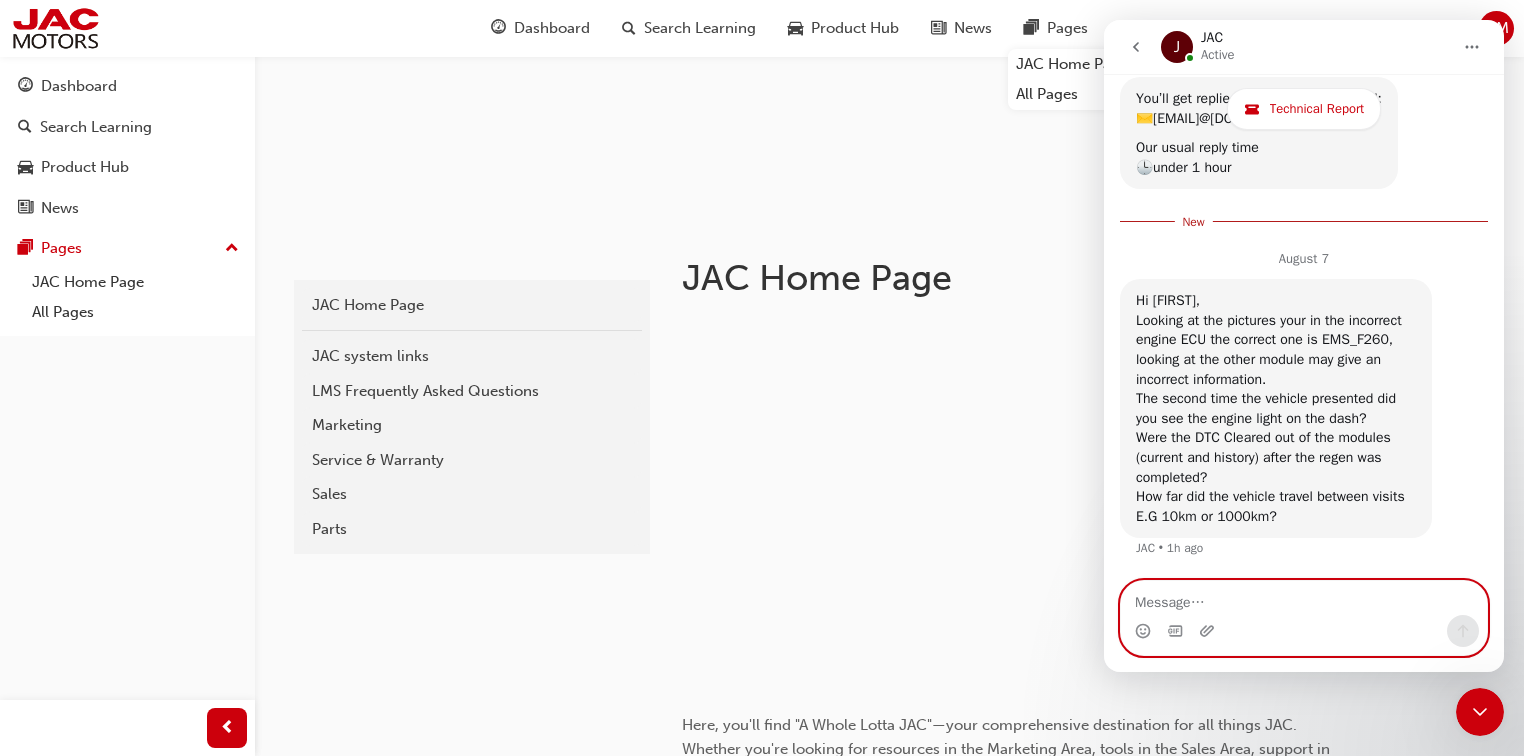 click at bounding box center [1304, 598] 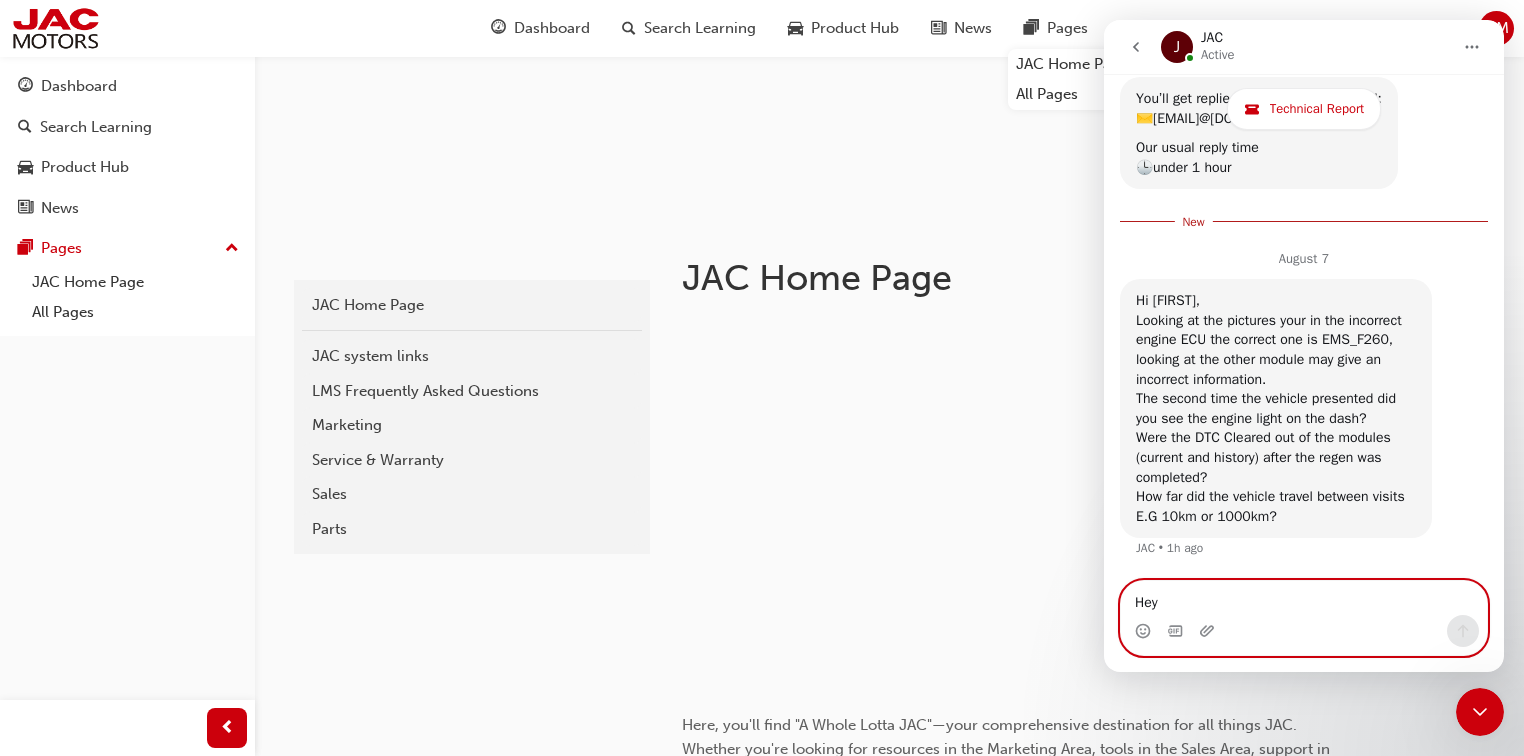 scroll, scrollTop: 233, scrollLeft: 0, axis: vertical 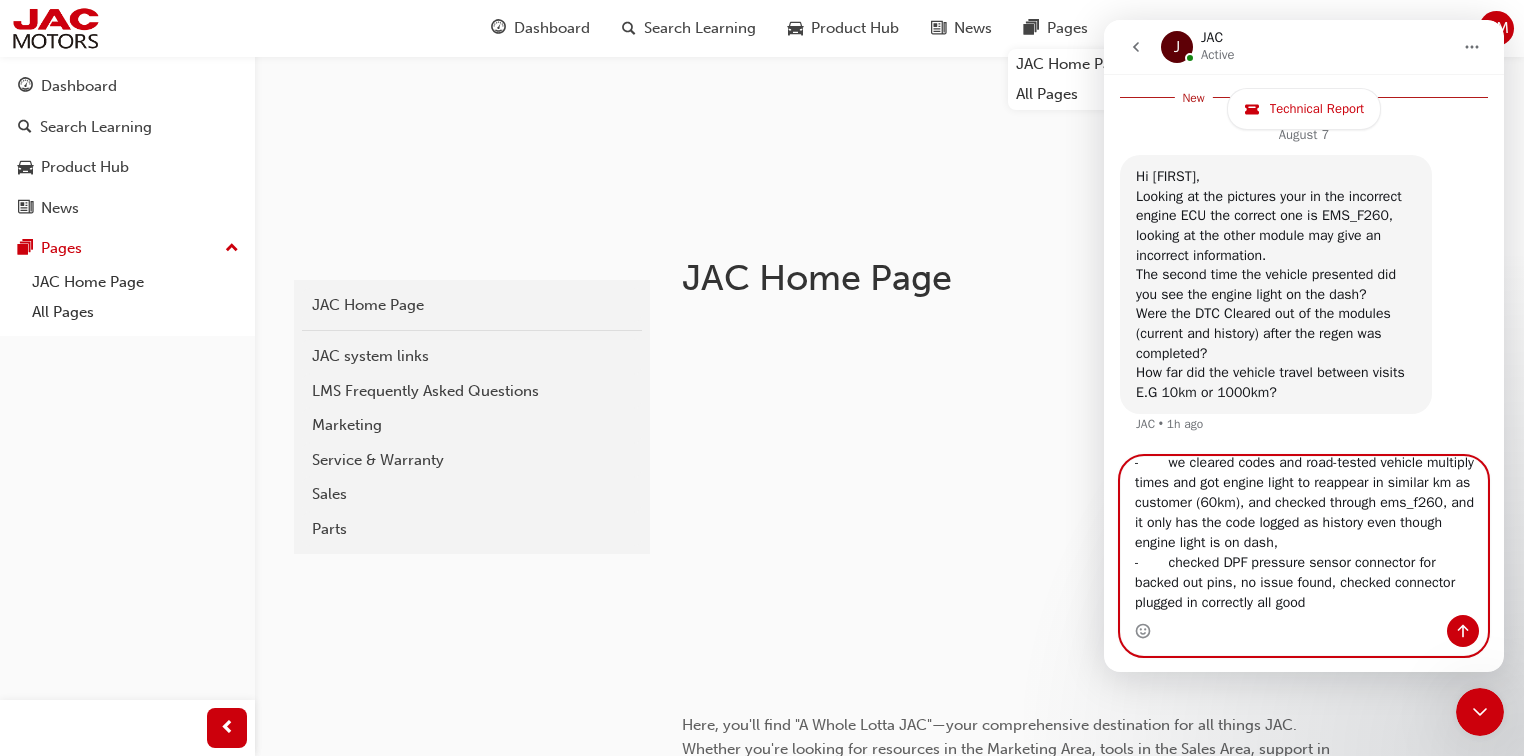 type 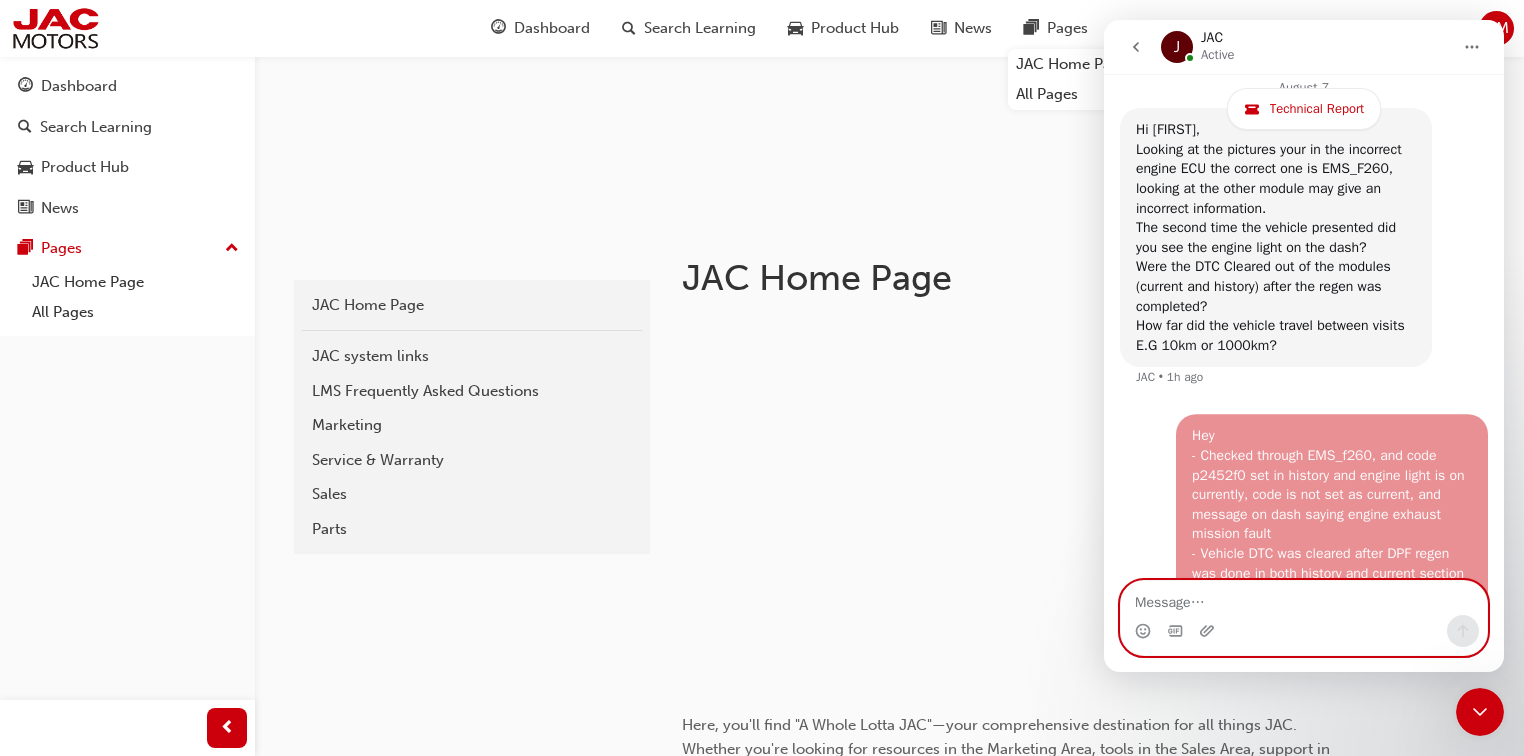 scroll, scrollTop: 0, scrollLeft: 0, axis: both 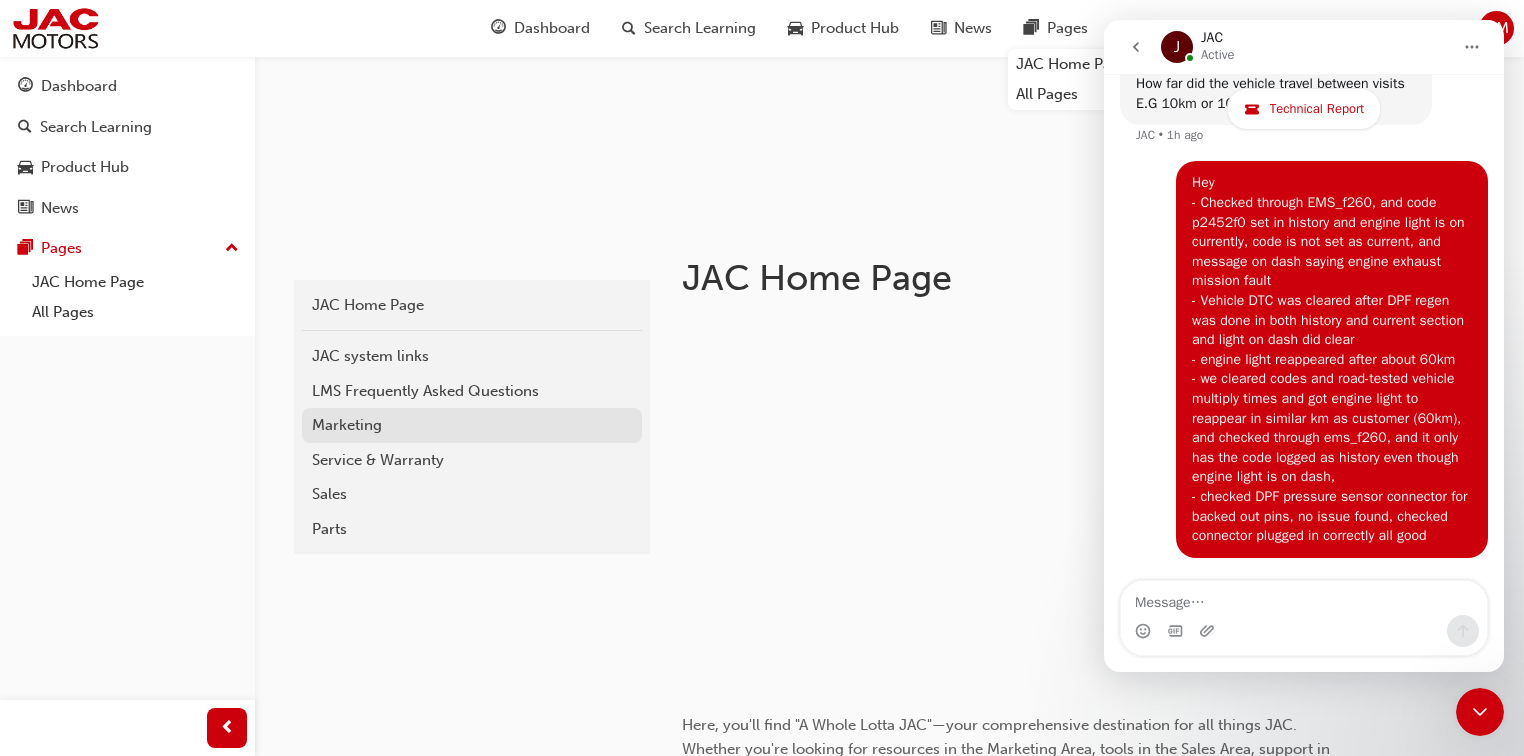 click on "Marketing" at bounding box center (472, 425) 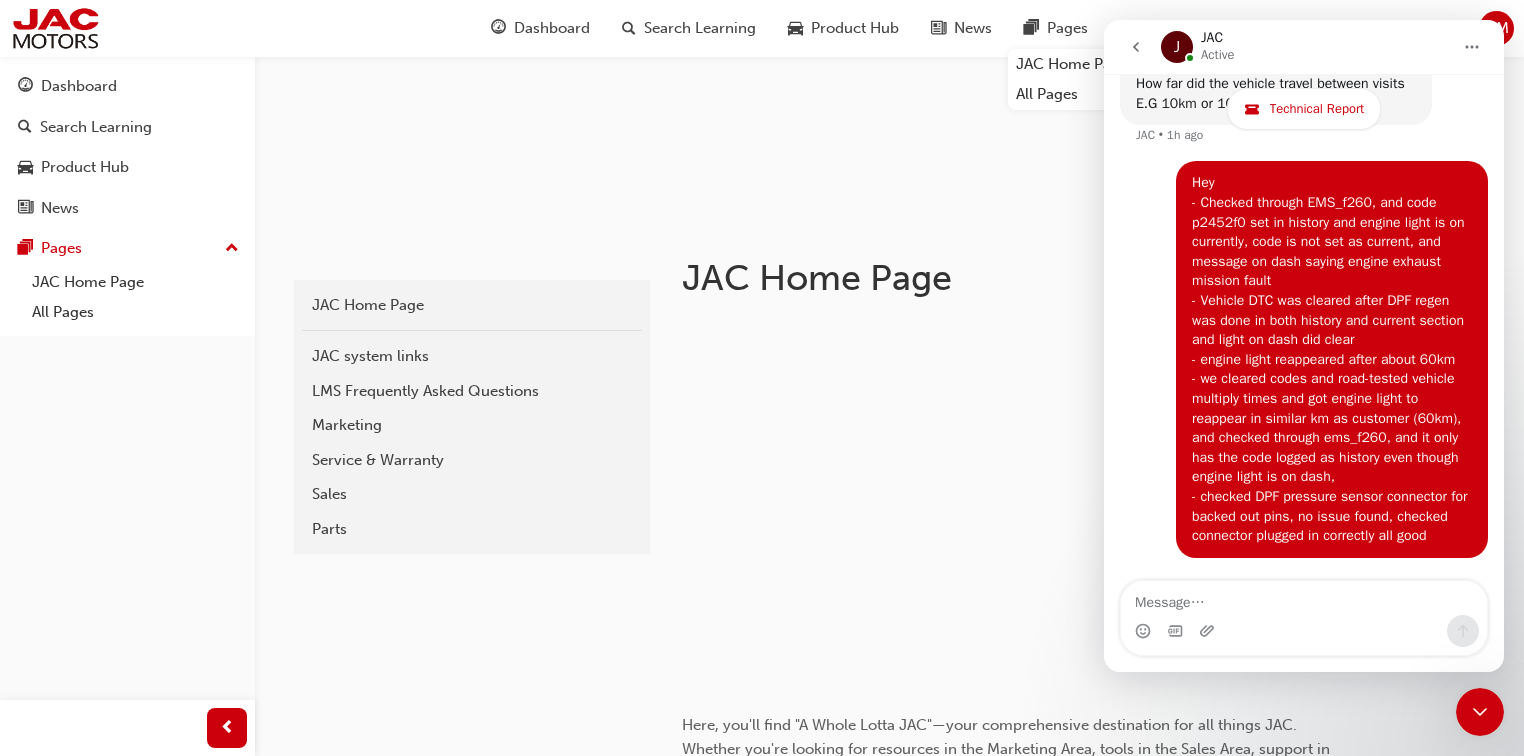 scroll, scrollTop: 0, scrollLeft: 0, axis: both 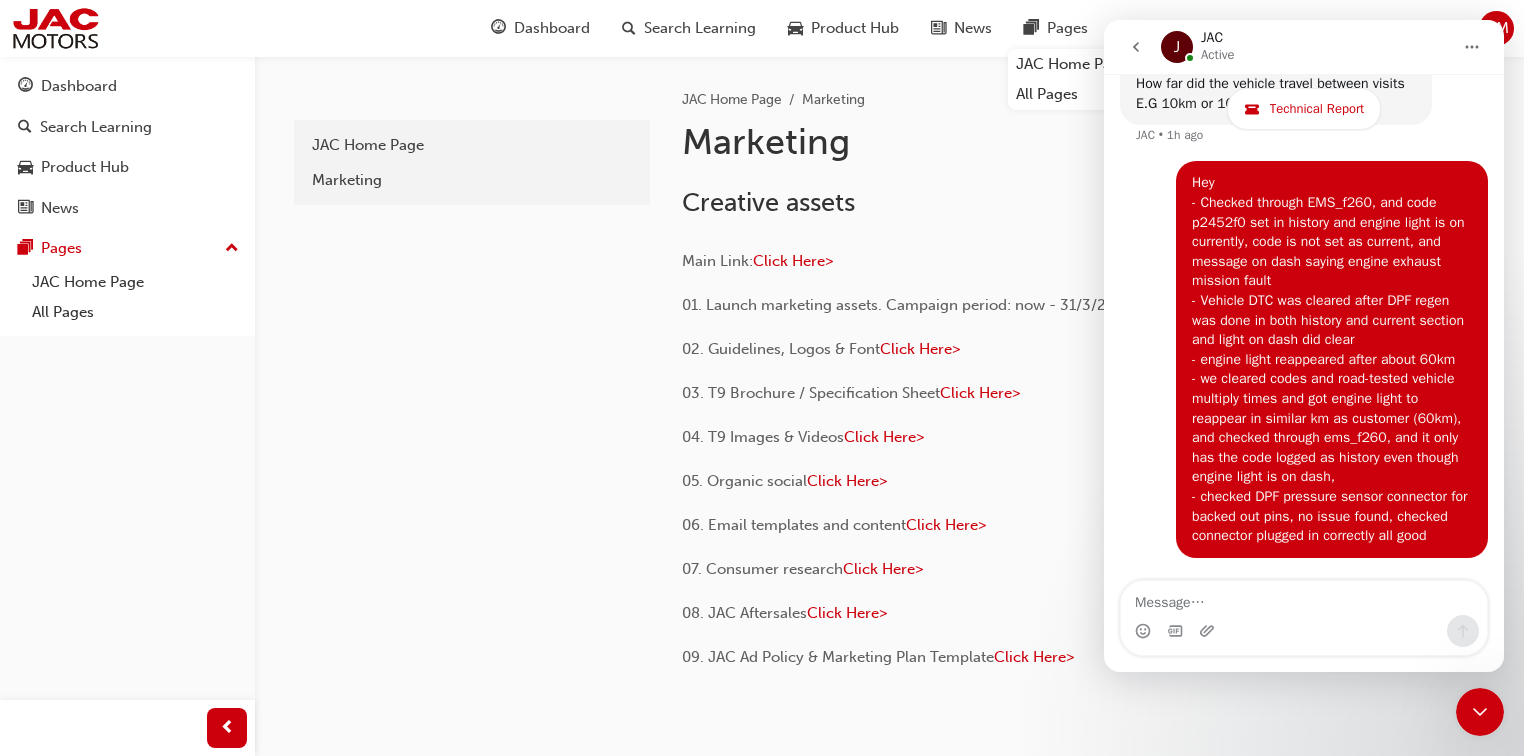 click 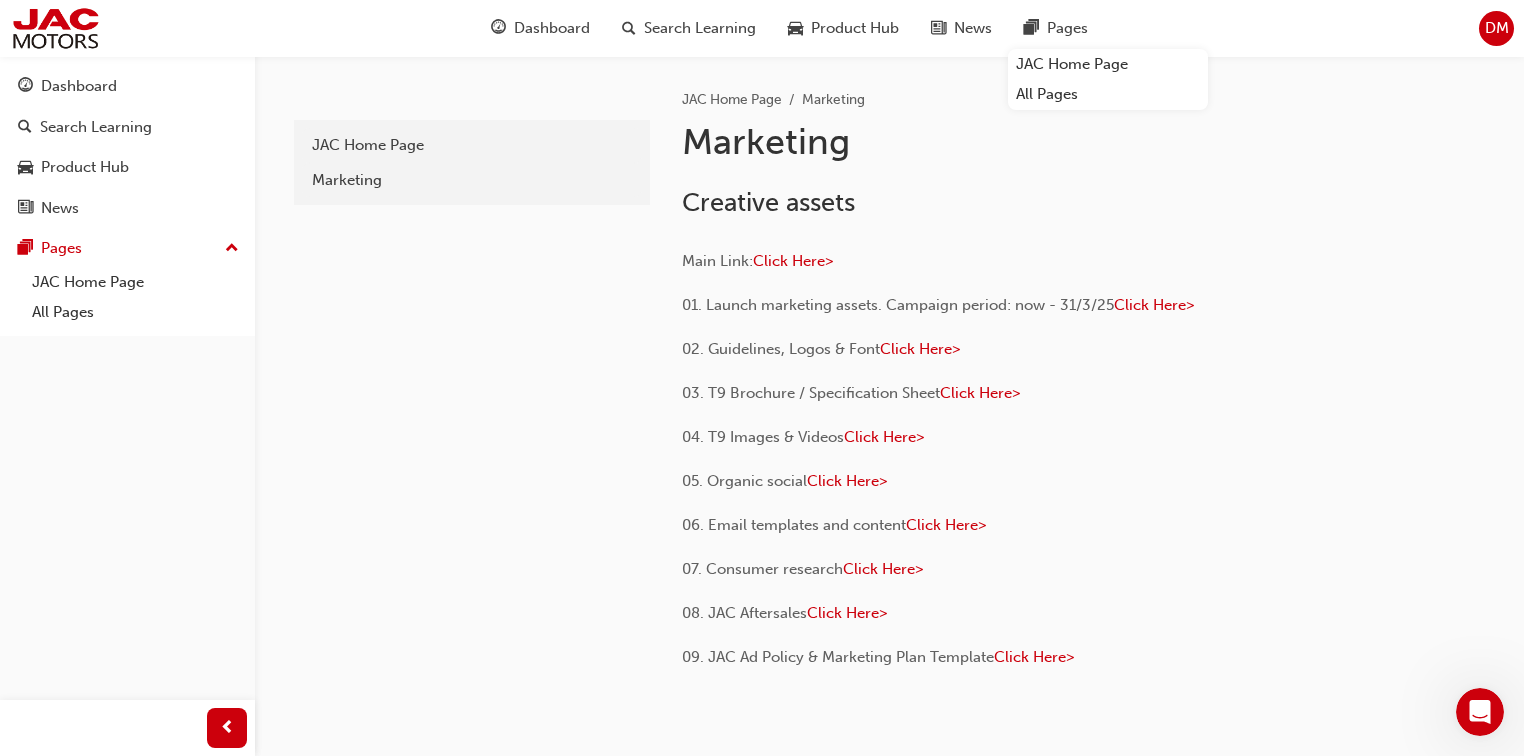 scroll, scrollTop: 3426, scrollLeft: 0, axis: vertical 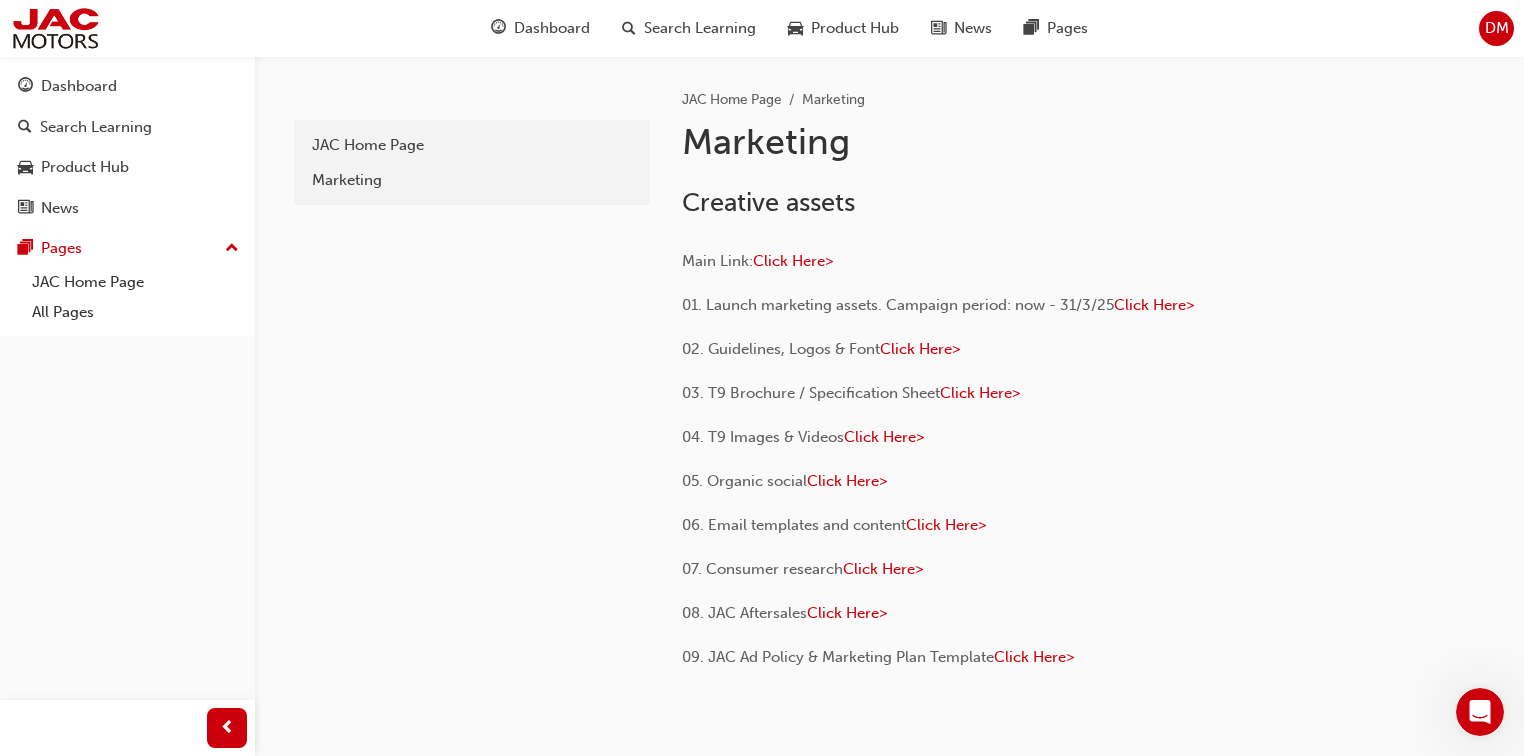 click 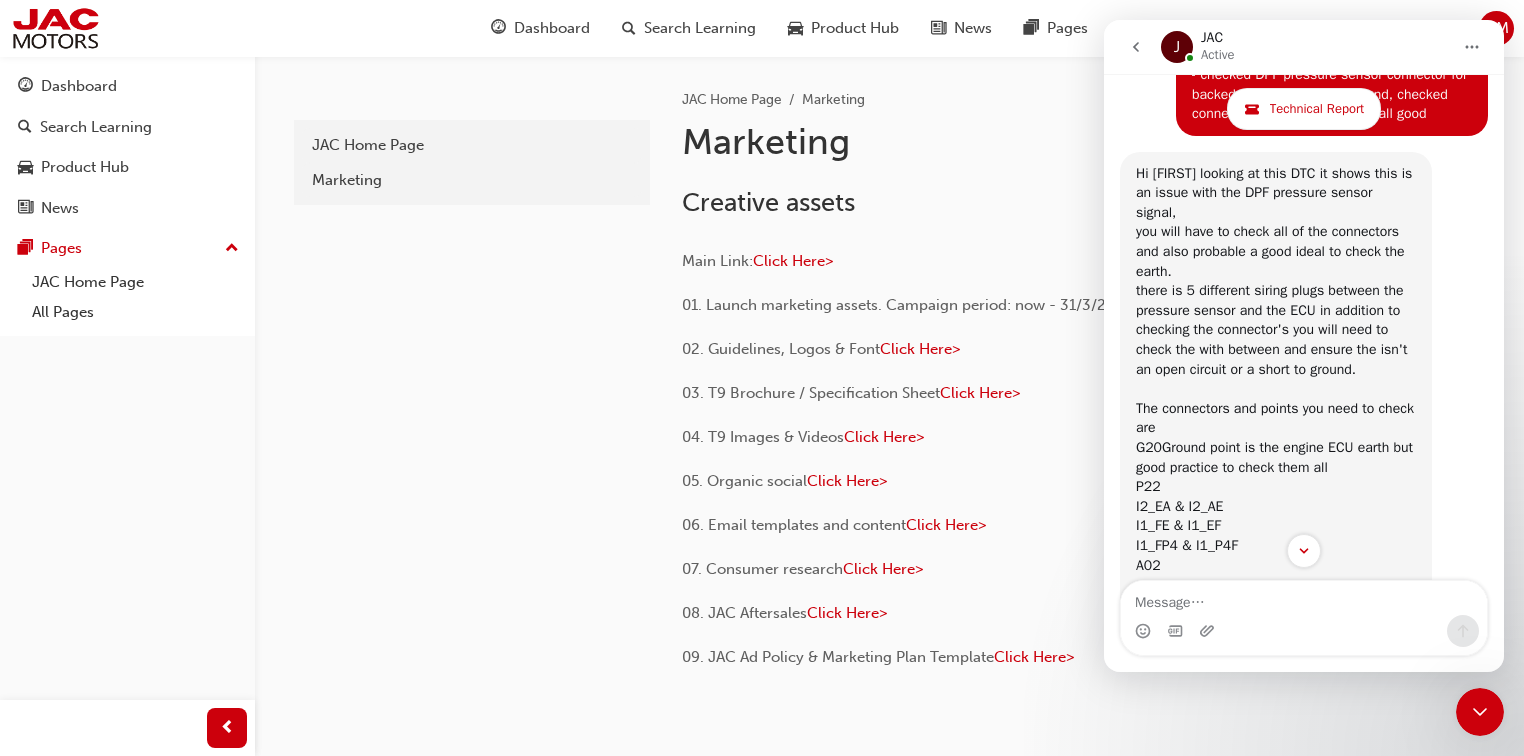 scroll, scrollTop: 3842, scrollLeft: 0, axis: vertical 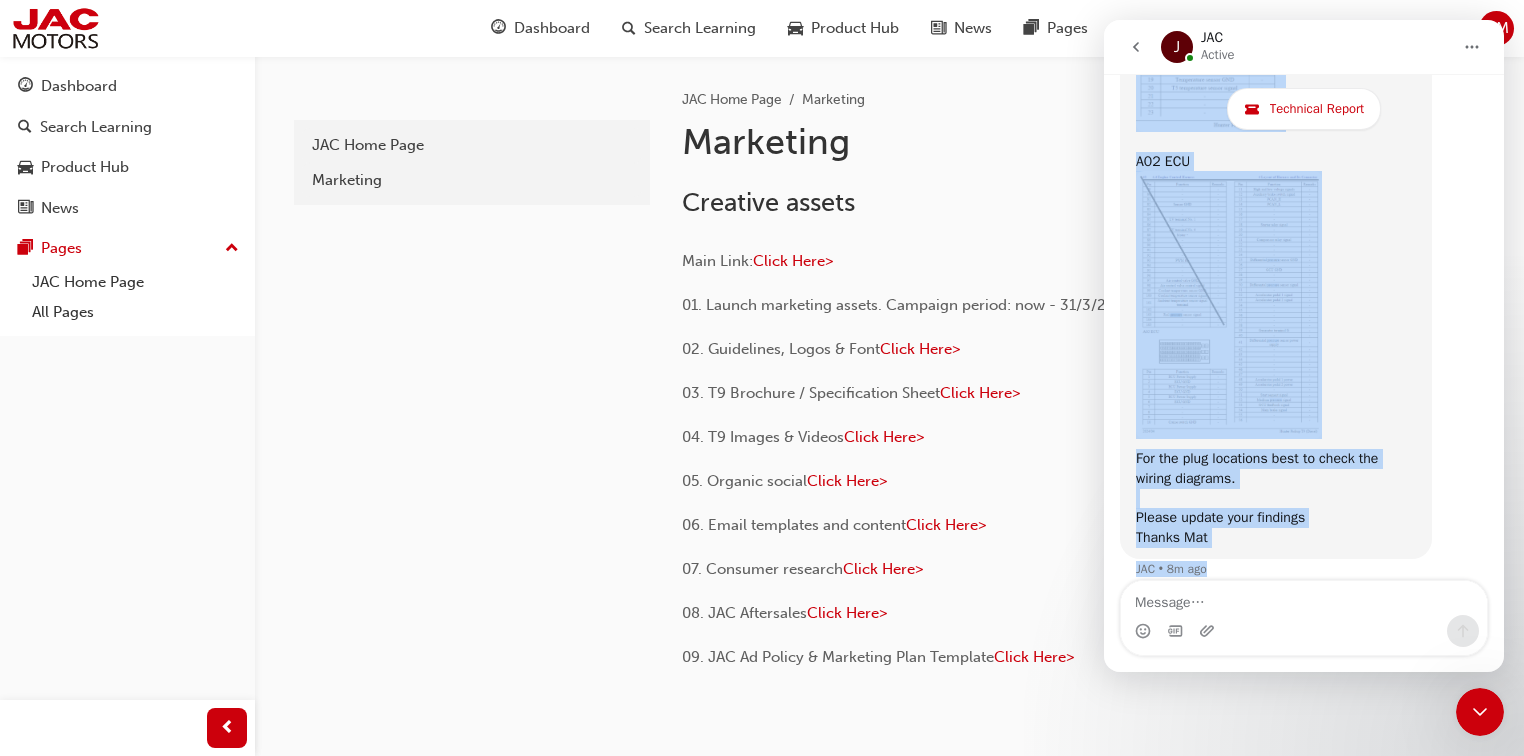 drag, startPoint x: 1132, startPoint y: 161, endPoint x: 1322, endPoint y: 650, distance: 524.6151 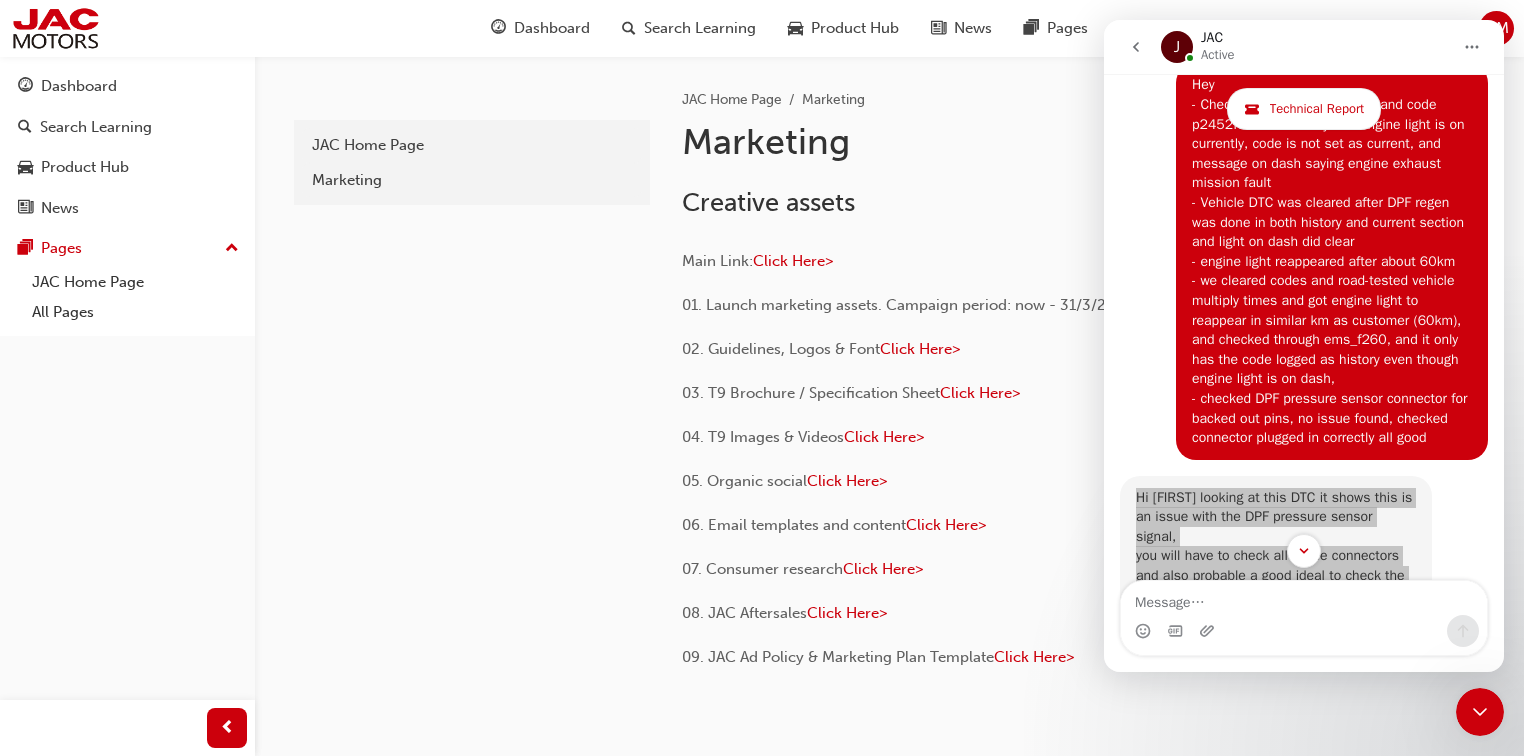 scroll, scrollTop: 3522, scrollLeft: 0, axis: vertical 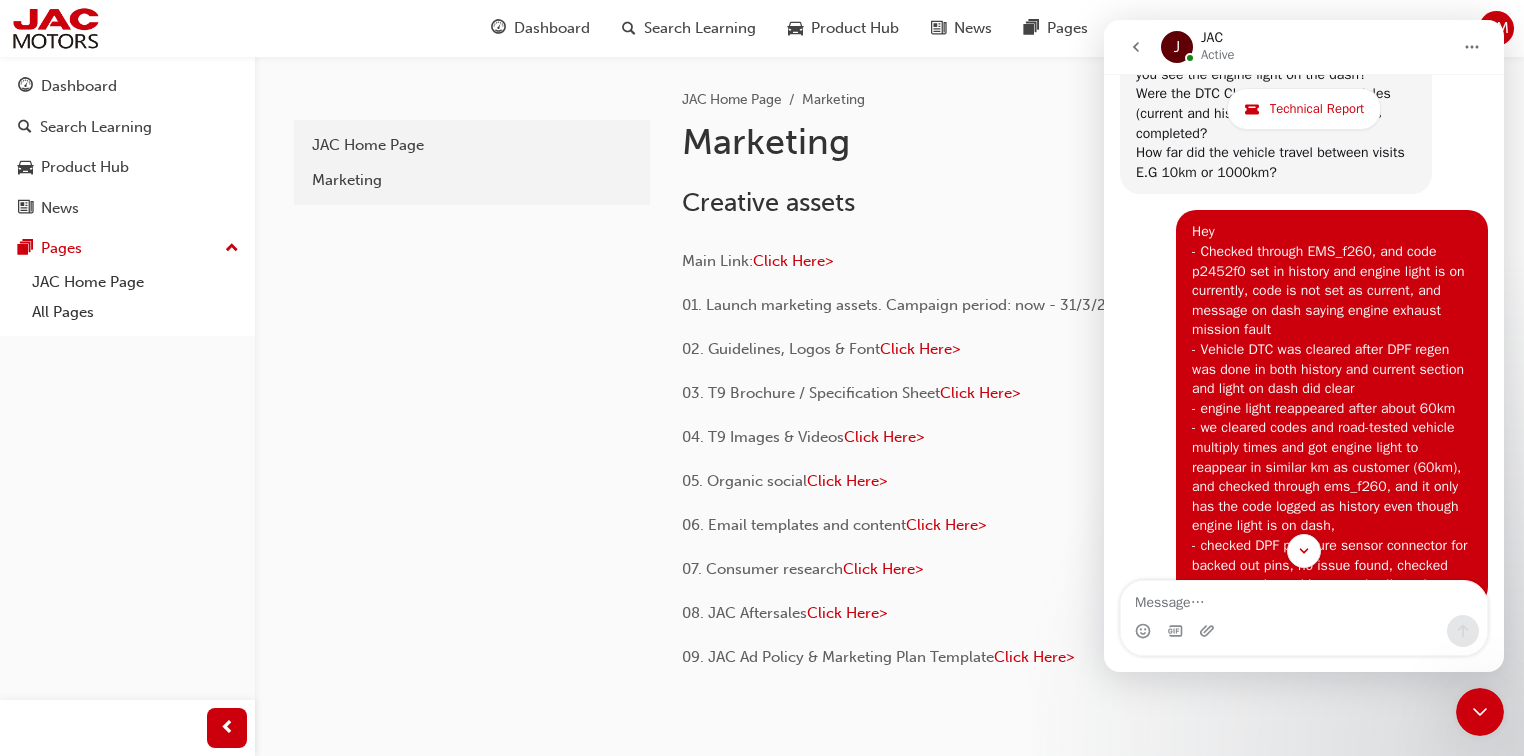 click on "Hey -	Checked through EMS_f260, and code p2452f0 set in history and engine light is on currently, code is not set as current, and message on dash saying engine exhaust mission fault  -	Vehicle DTC was cleared after DPF regen was done in both history and current section and light on dash did clear  -	engine light reappeared after about 60km  -	we cleared codes and road-tested vehicle multiply times and got engine light to reappear in similar km as customer (60km), and checked through ems_f260, and it only has the code logged as history even though engine light is on dash,  -	checked DPF pressure sensor connector for backed out pins, no issue found, checked connector plugged in correctly all good" at bounding box center (1332, 408) 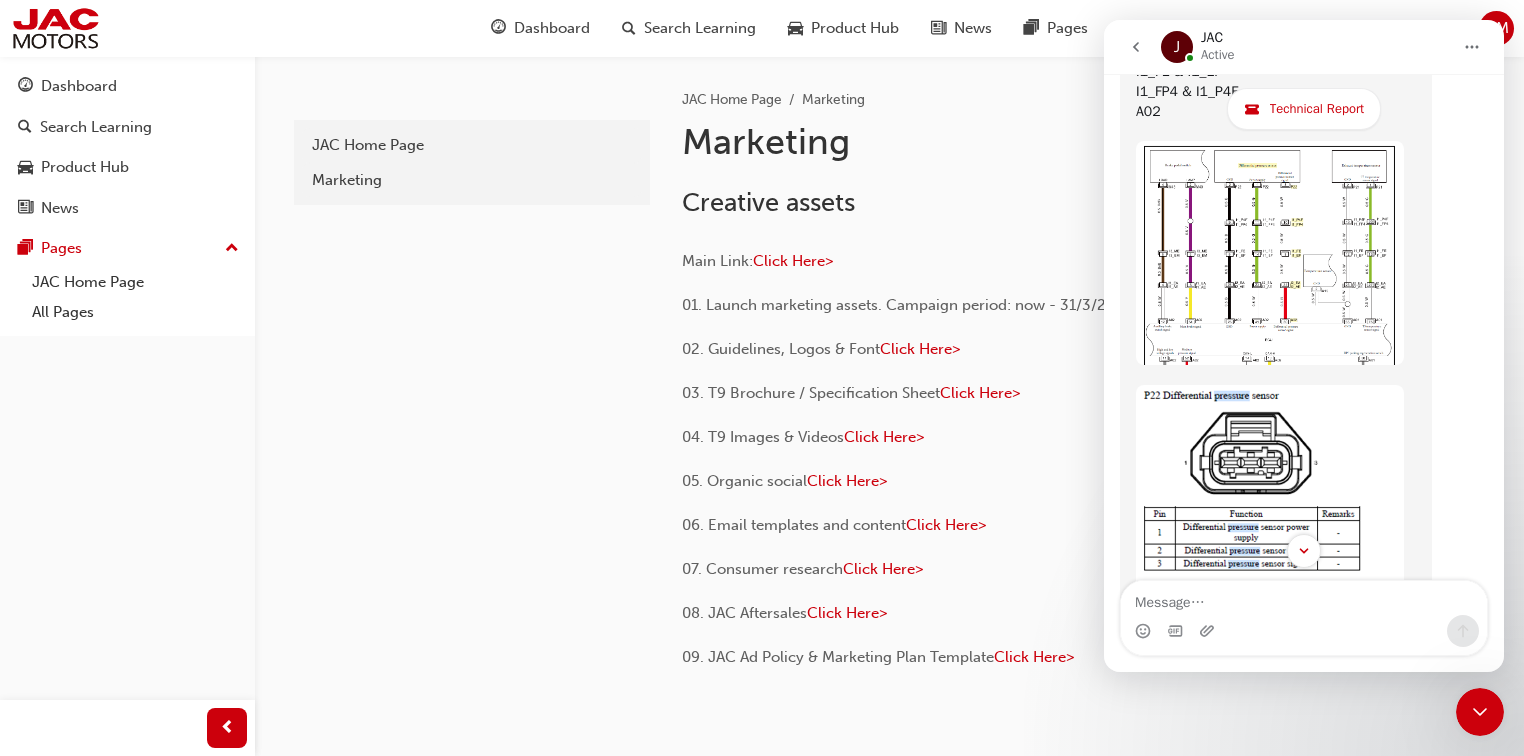scroll, scrollTop: 4239, scrollLeft: 0, axis: vertical 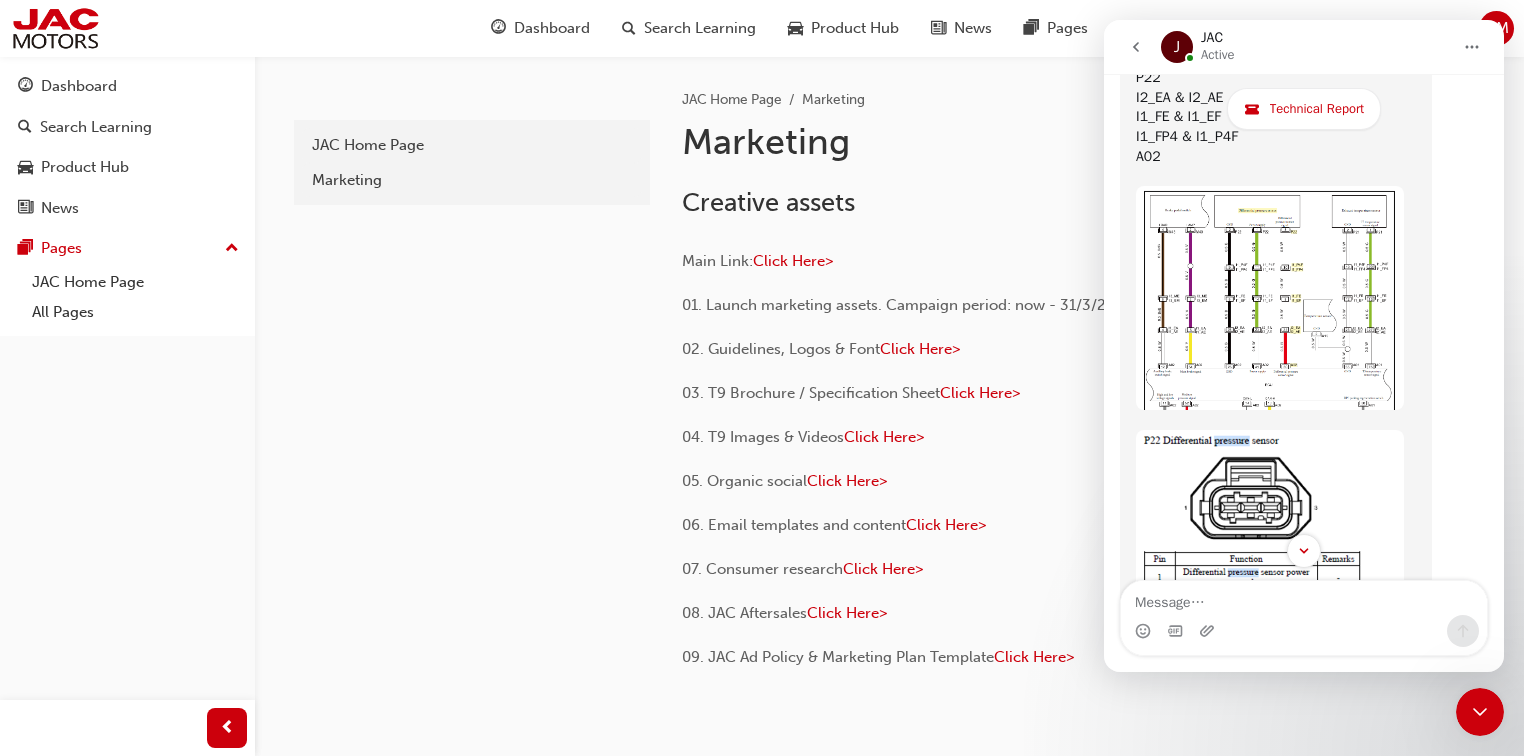 click at bounding box center (1270, 298) 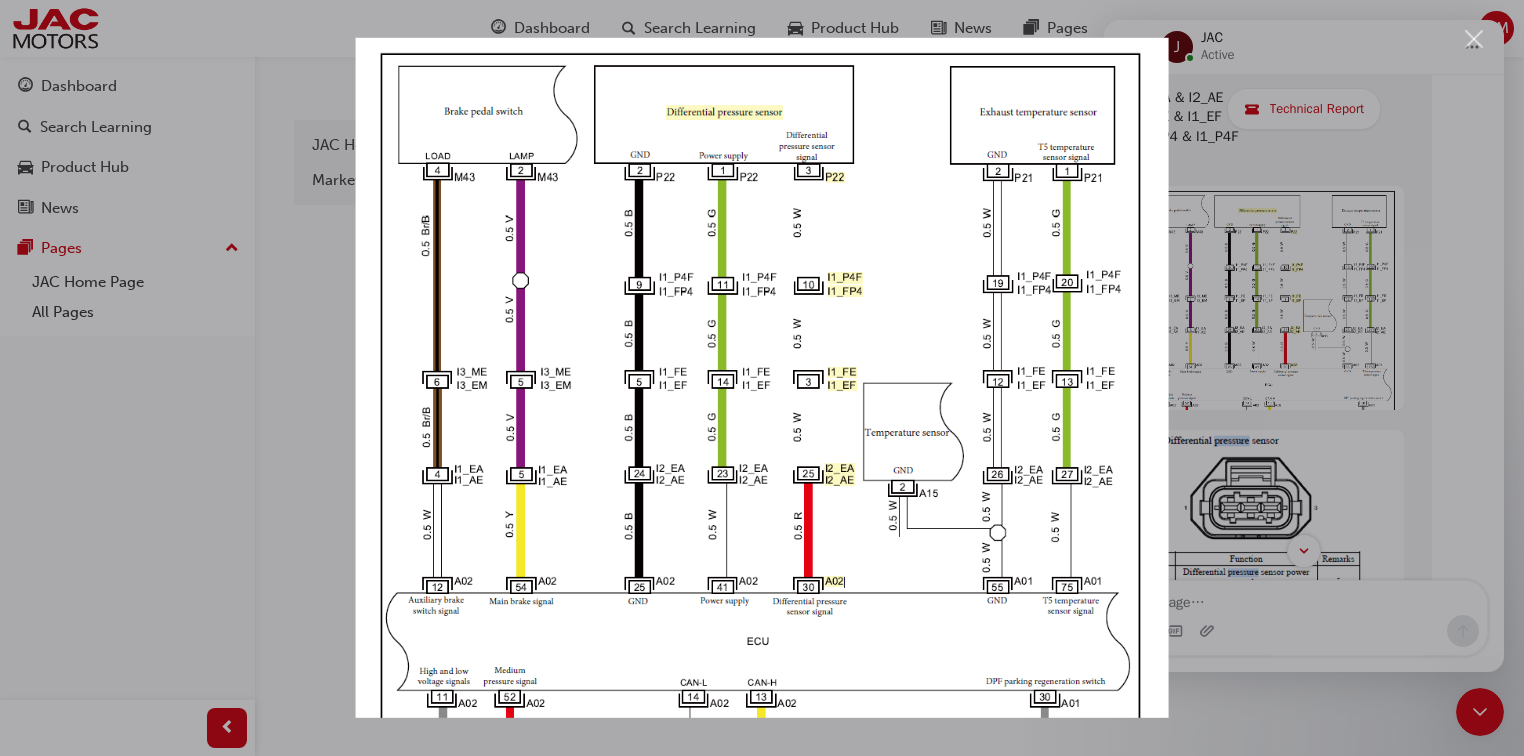 scroll, scrollTop: 0, scrollLeft: 0, axis: both 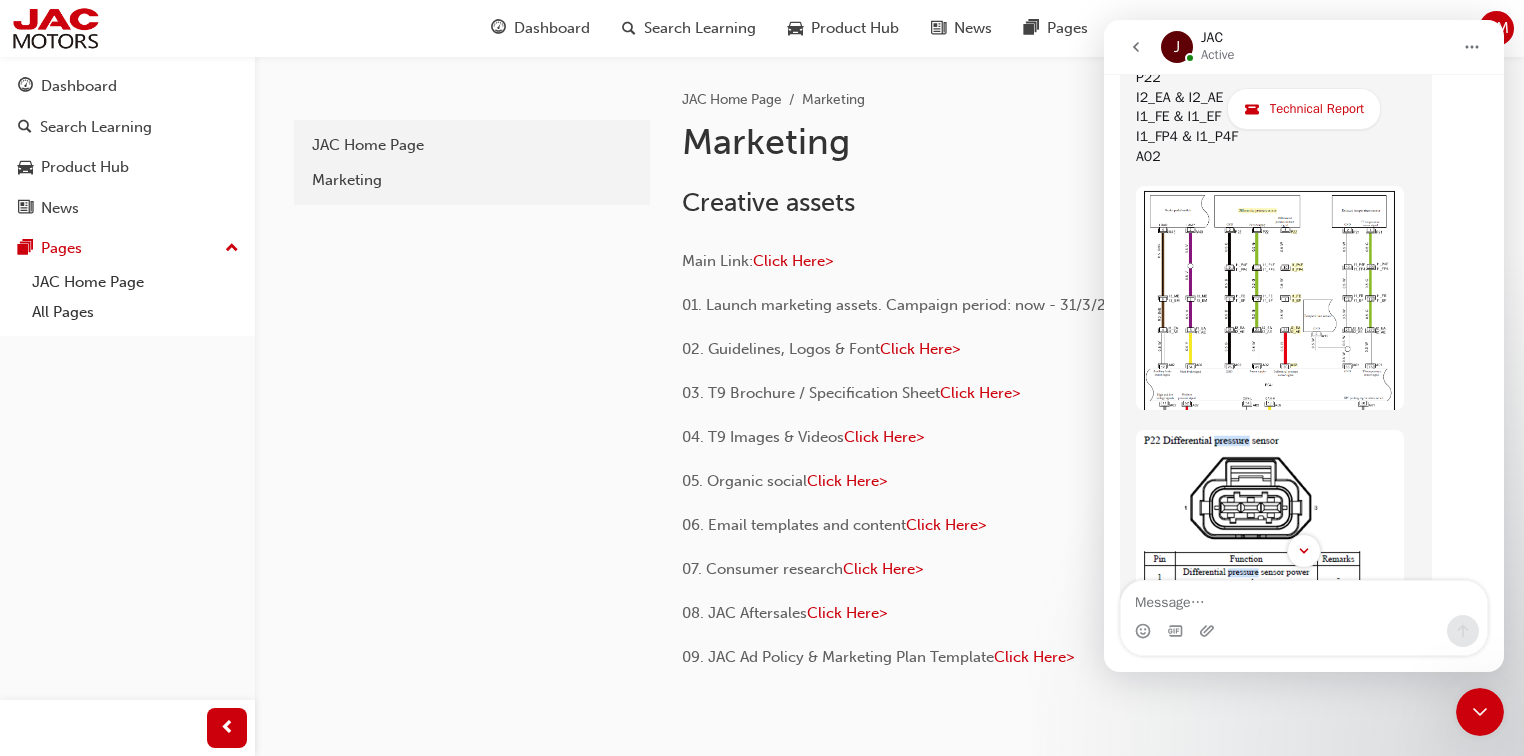click at bounding box center [1270, 298] 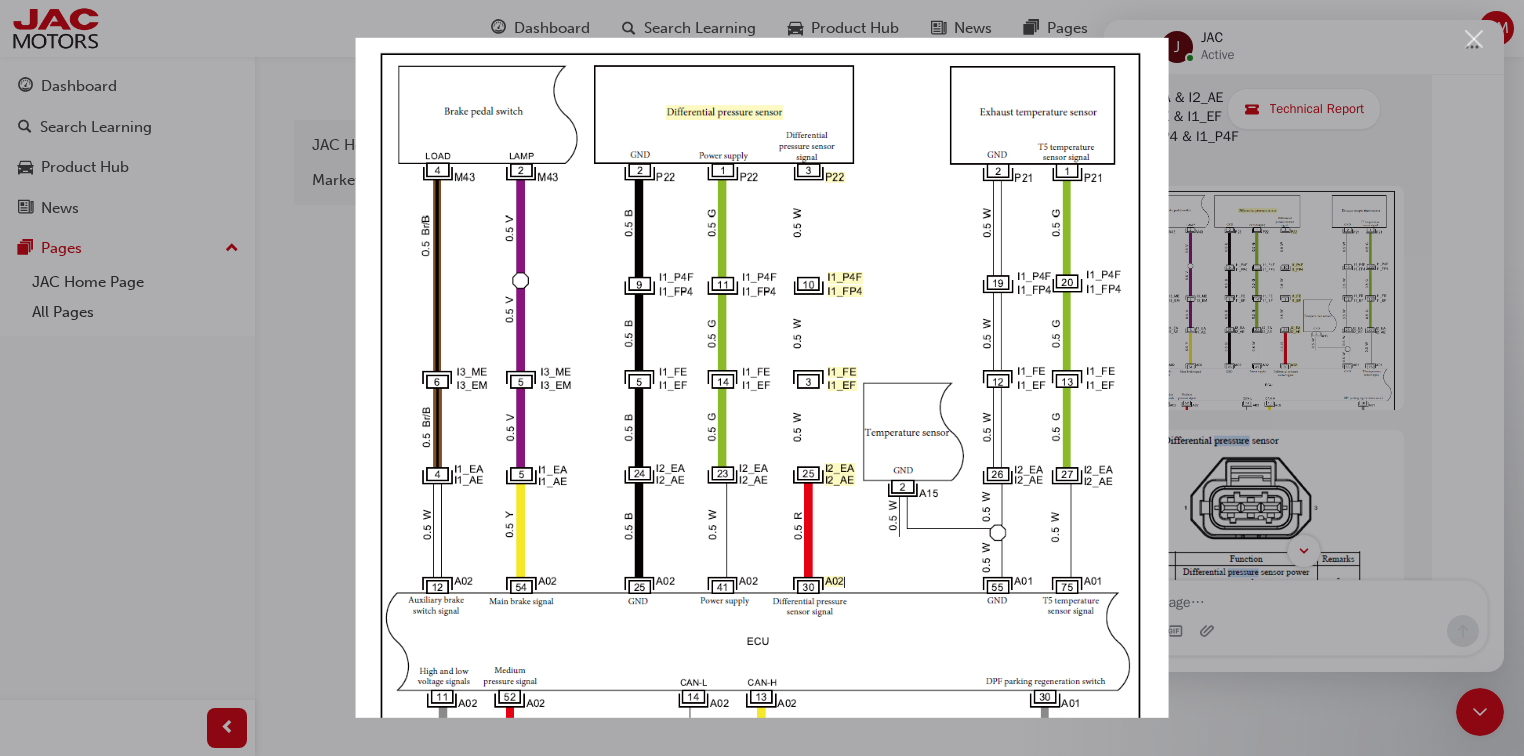 scroll, scrollTop: 0, scrollLeft: 0, axis: both 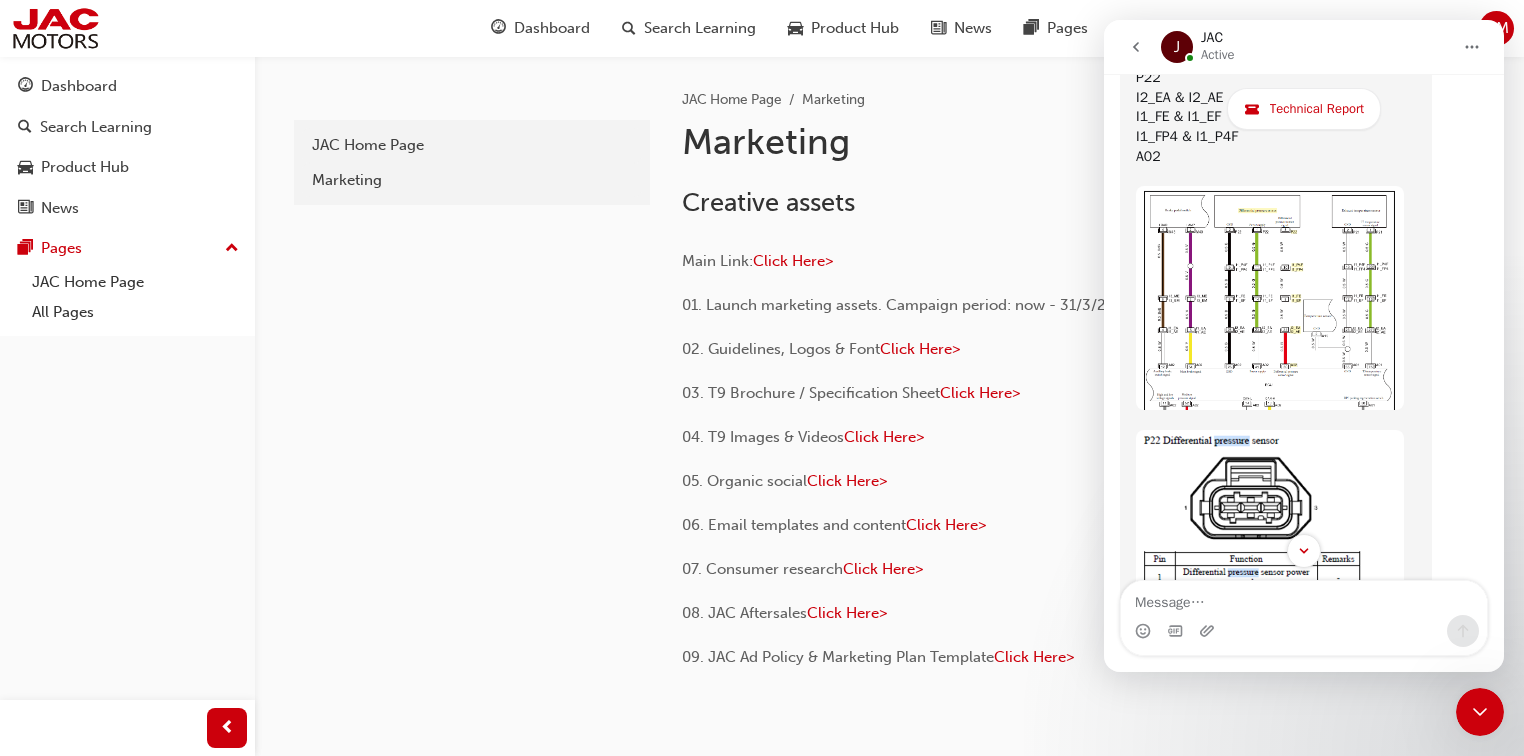 click at bounding box center [1270, 543] 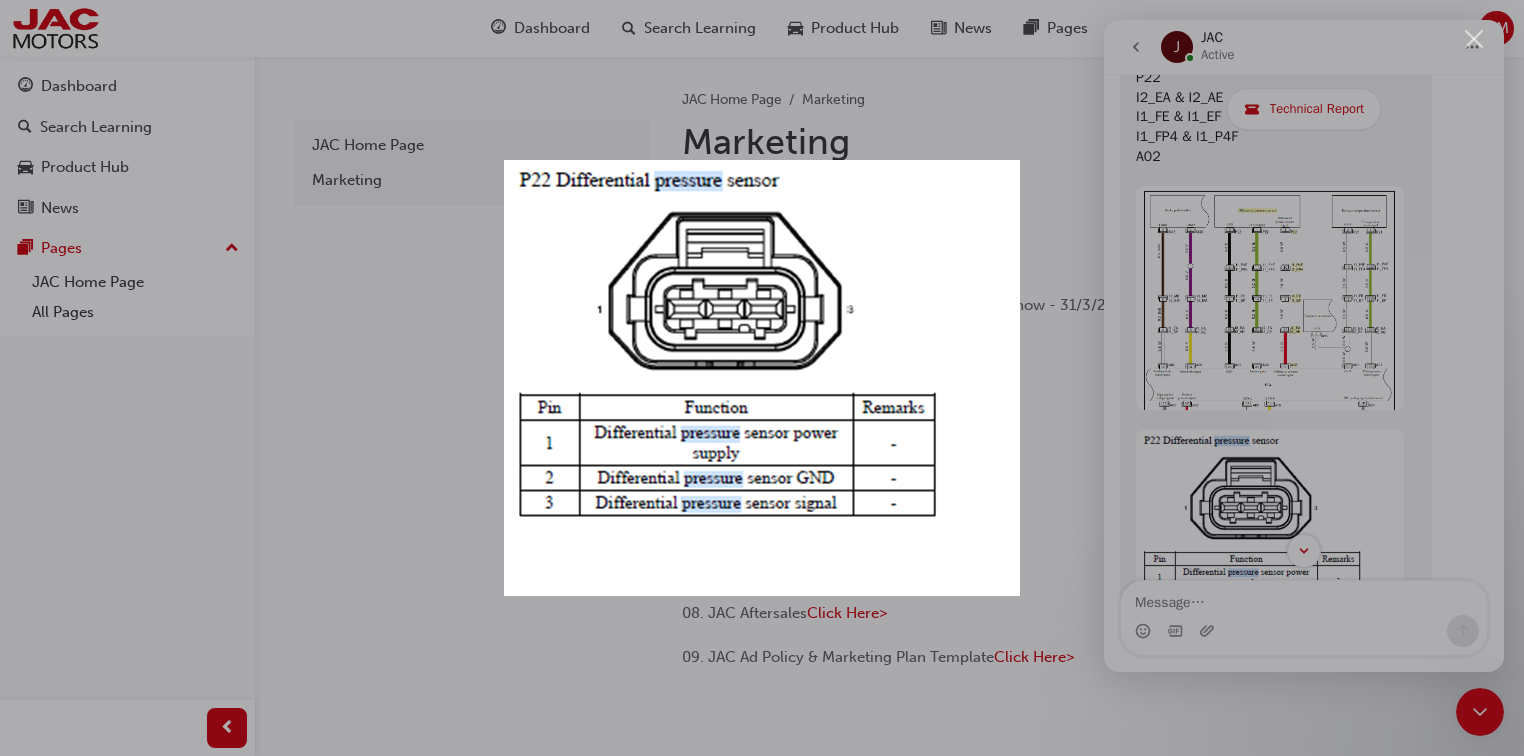 scroll, scrollTop: 0, scrollLeft: 0, axis: both 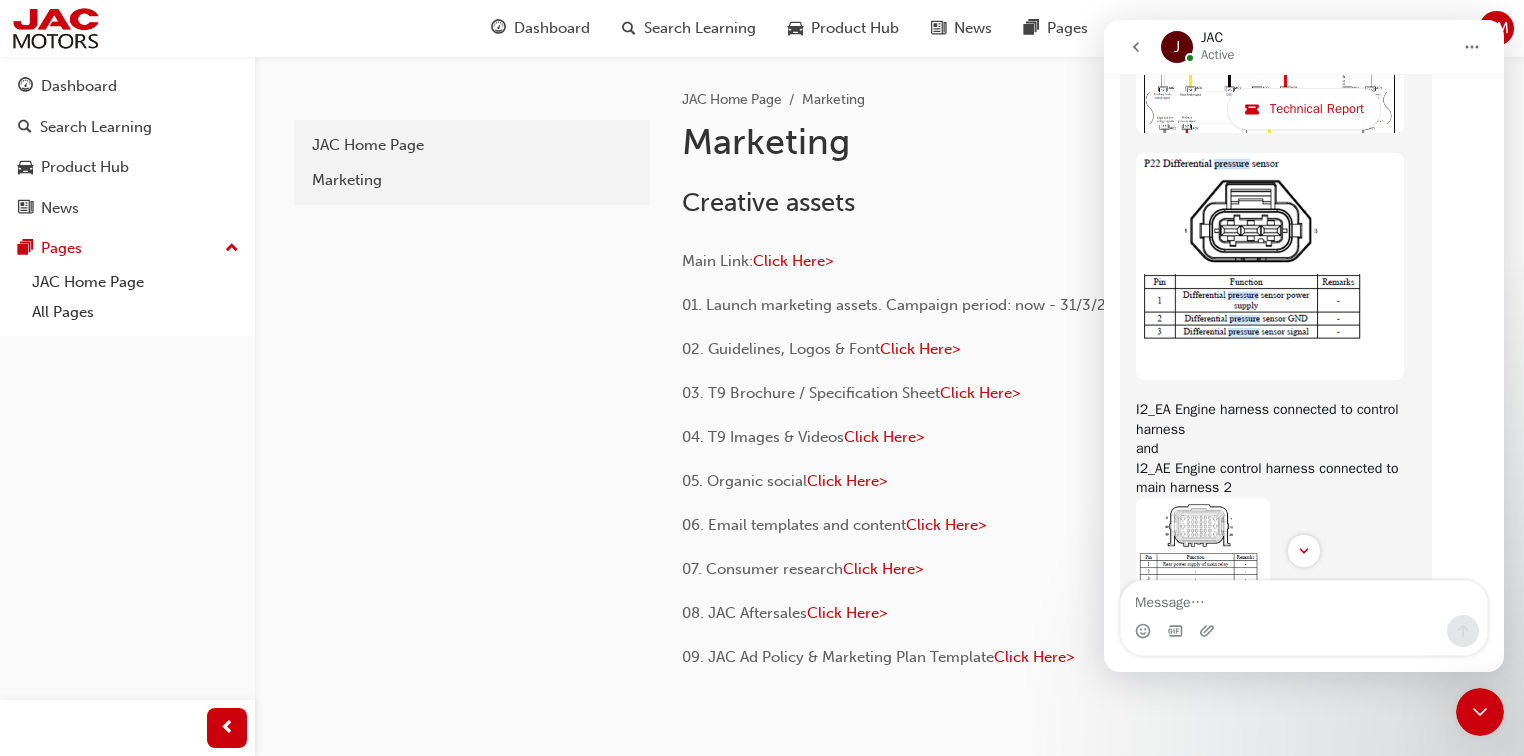 click at bounding box center (1203, 632) 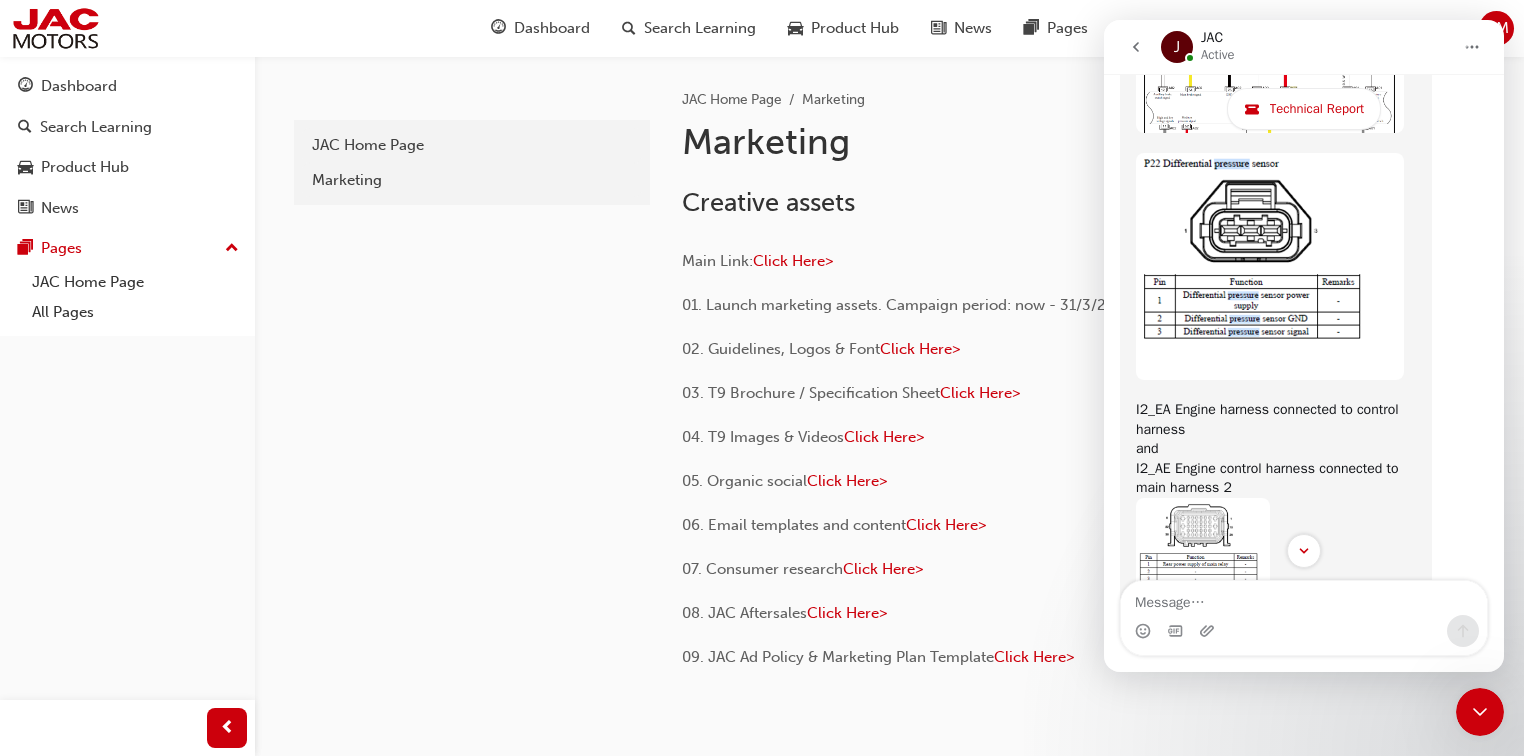 scroll, scrollTop: 0, scrollLeft: 0, axis: both 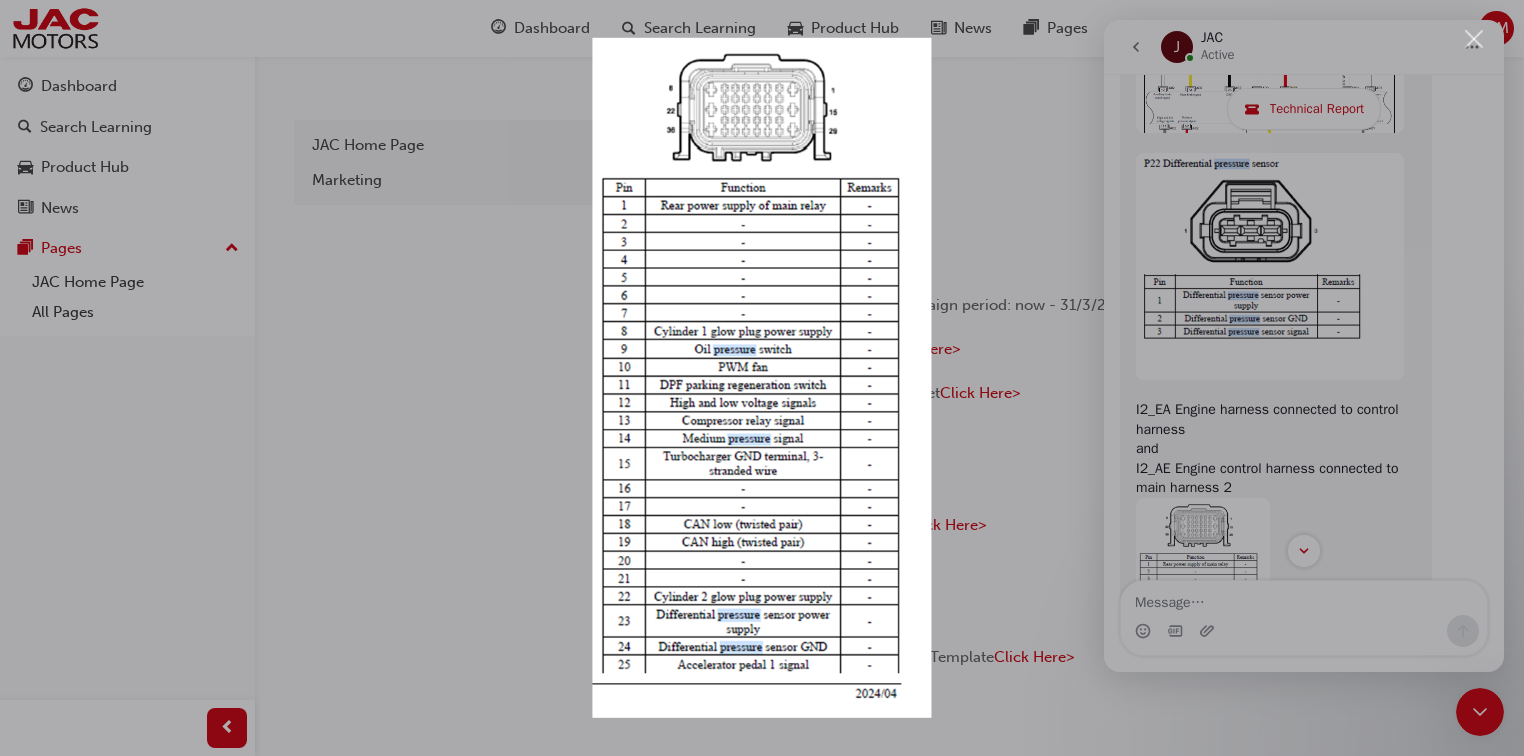 click at bounding box center [762, 378] 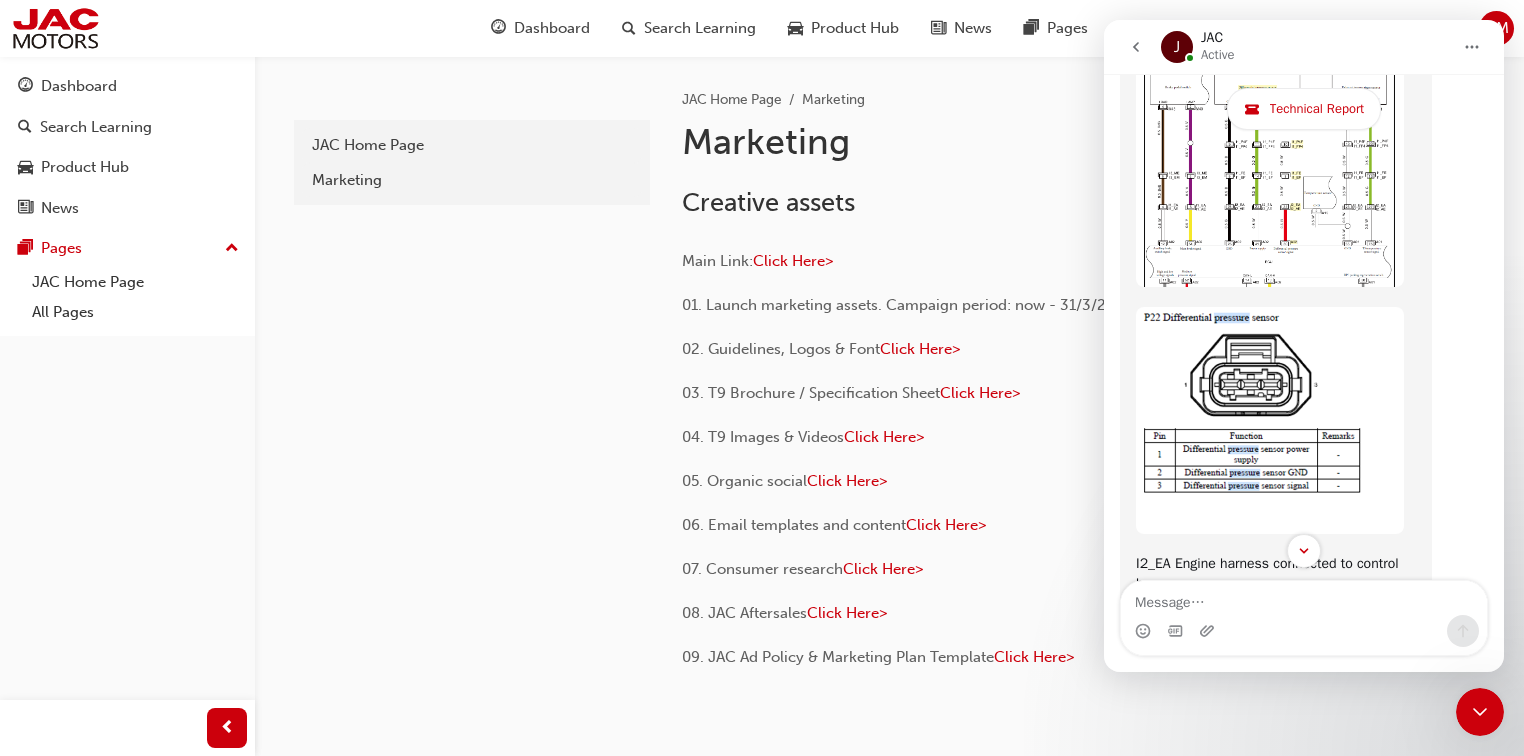 scroll, scrollTop: 4162, scrollLeft: 0, axis: vertical 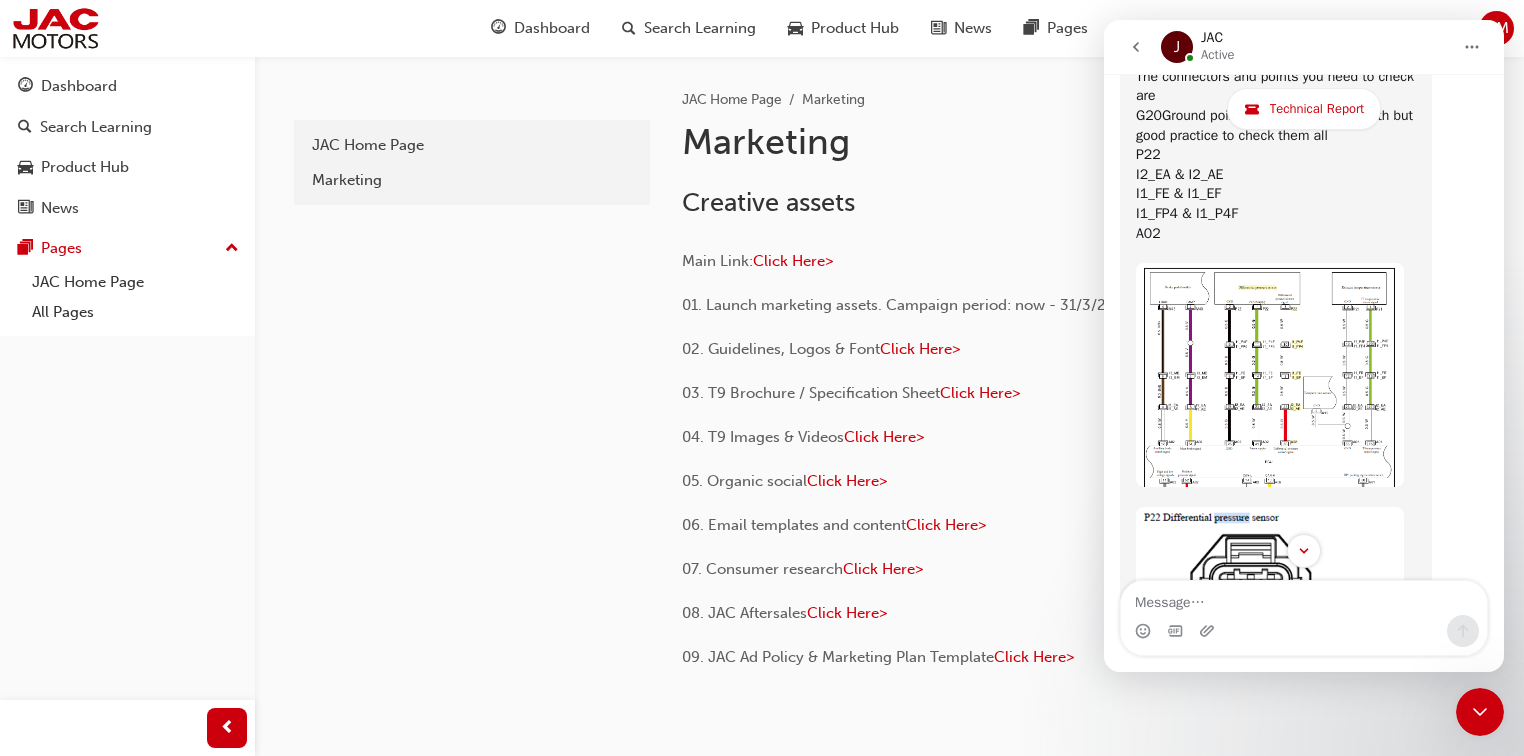 click at bounding box center (1270, 375) 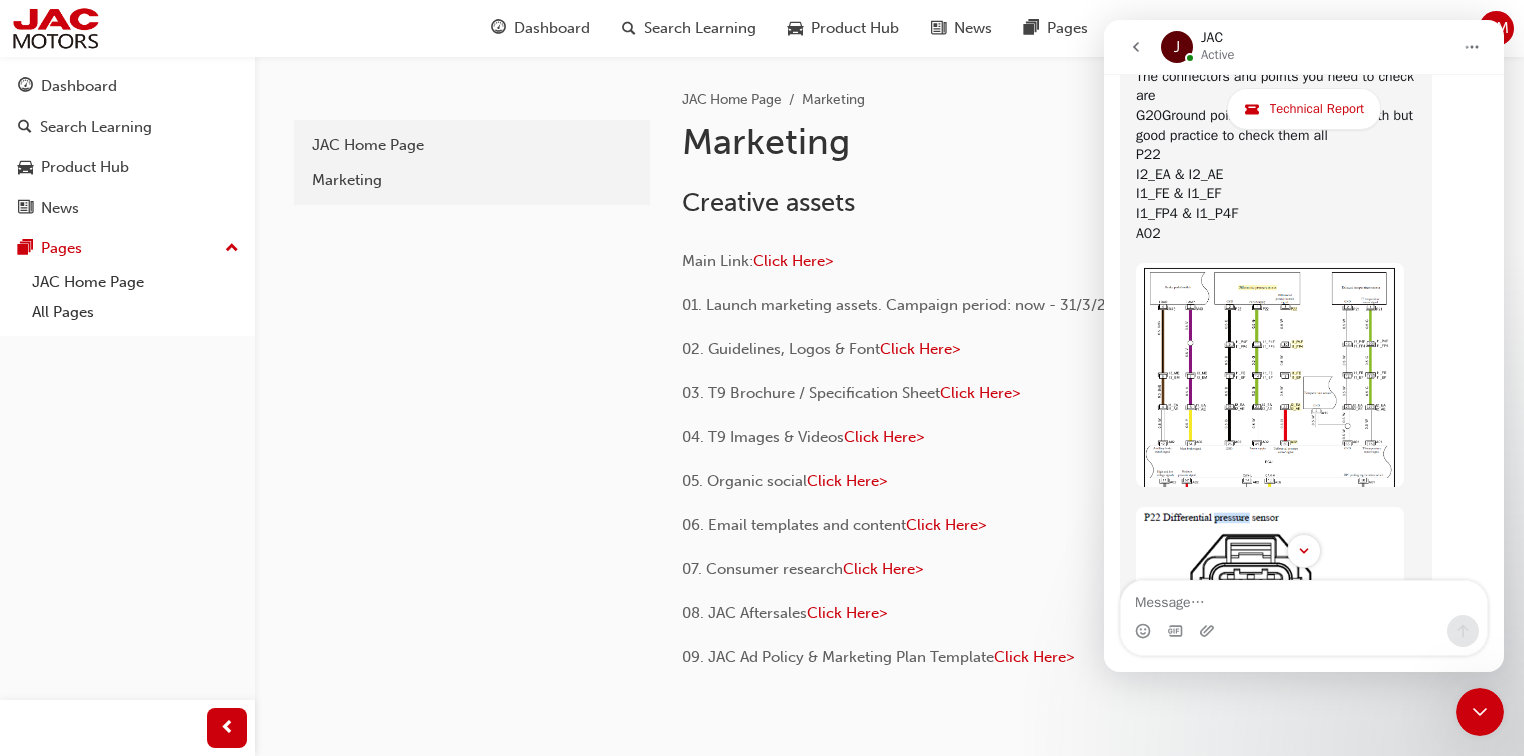 scroll, scrollTop: 0, scrollLeft: 0, axis: both 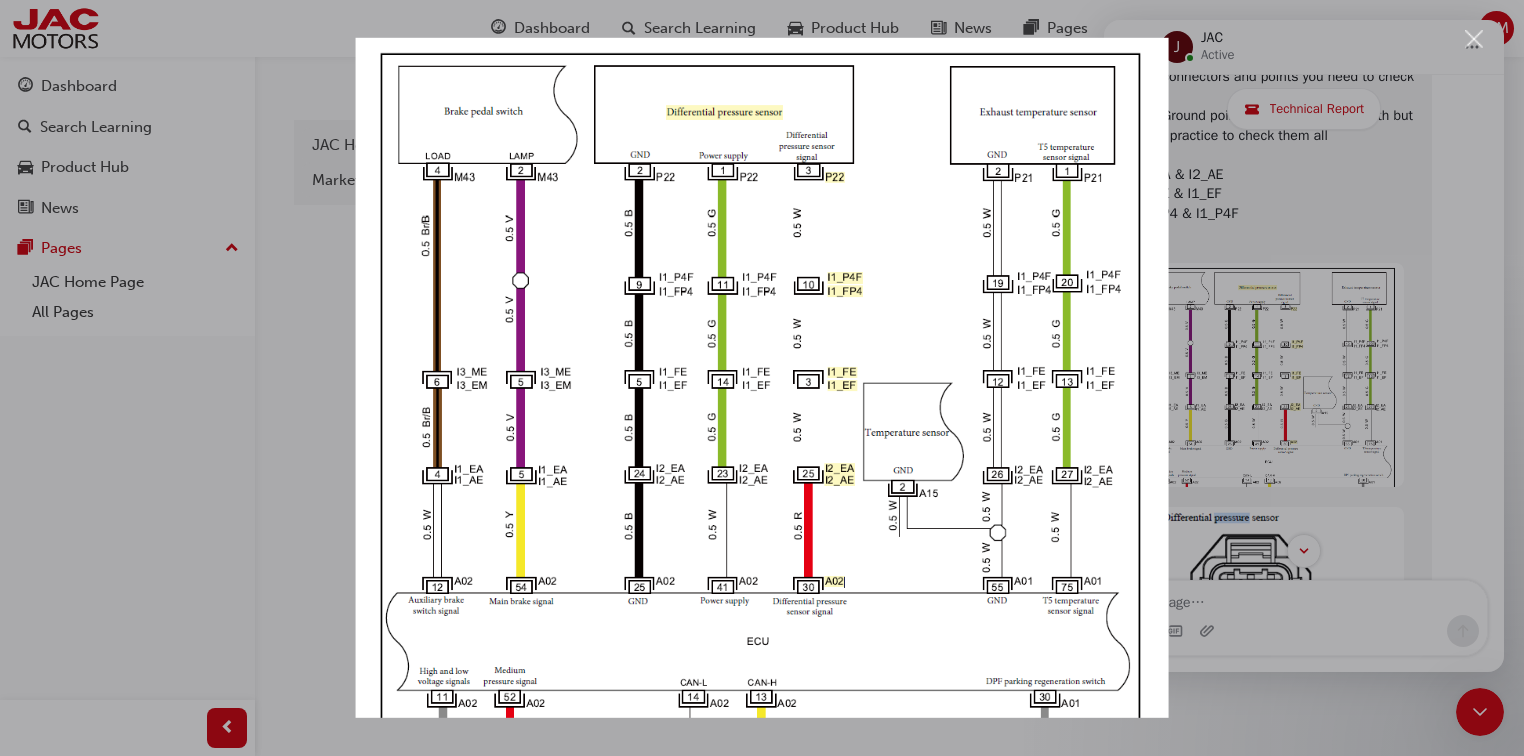 click at bounding box center [762, 378] 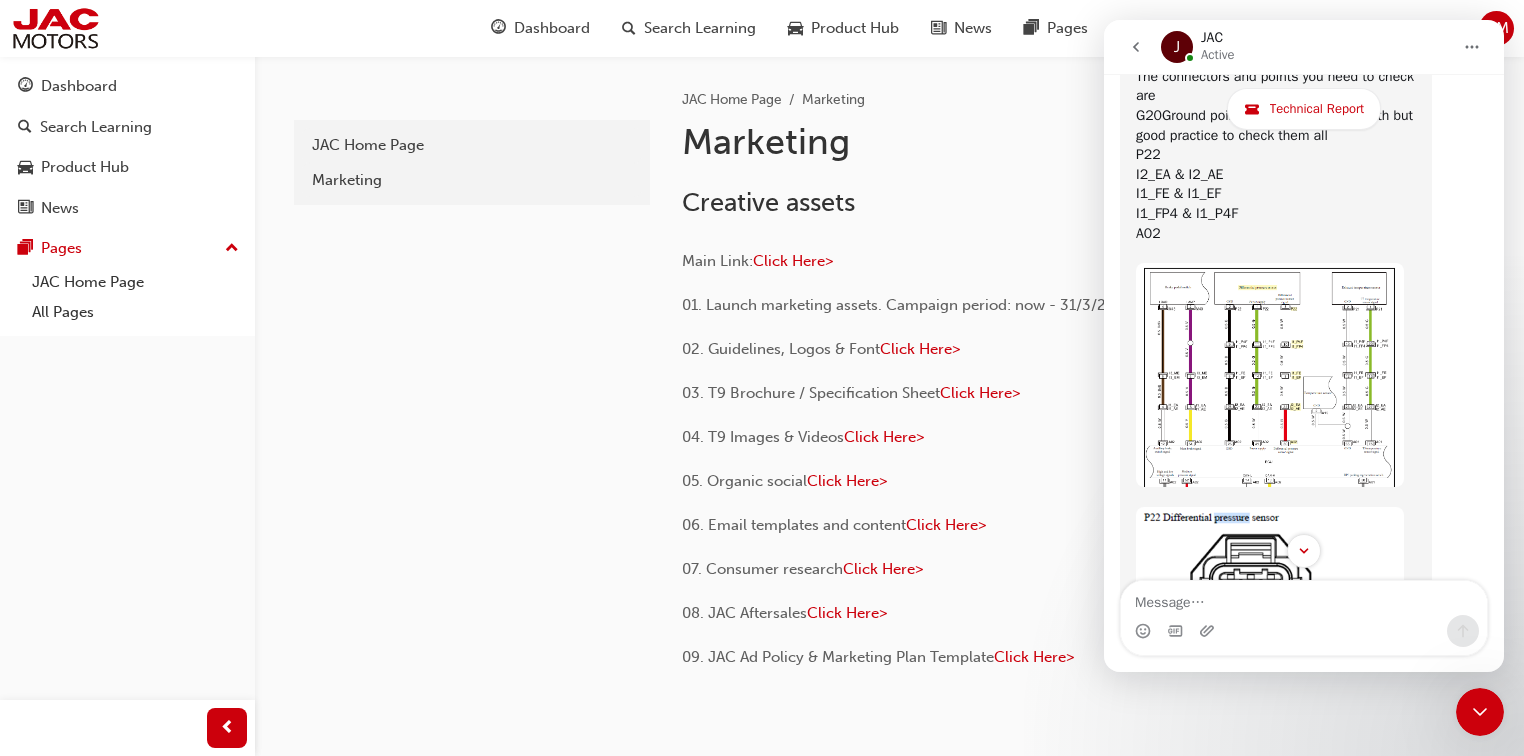 scroll, scrollTop: 4402, scrollLeft: 0, axis: vertical 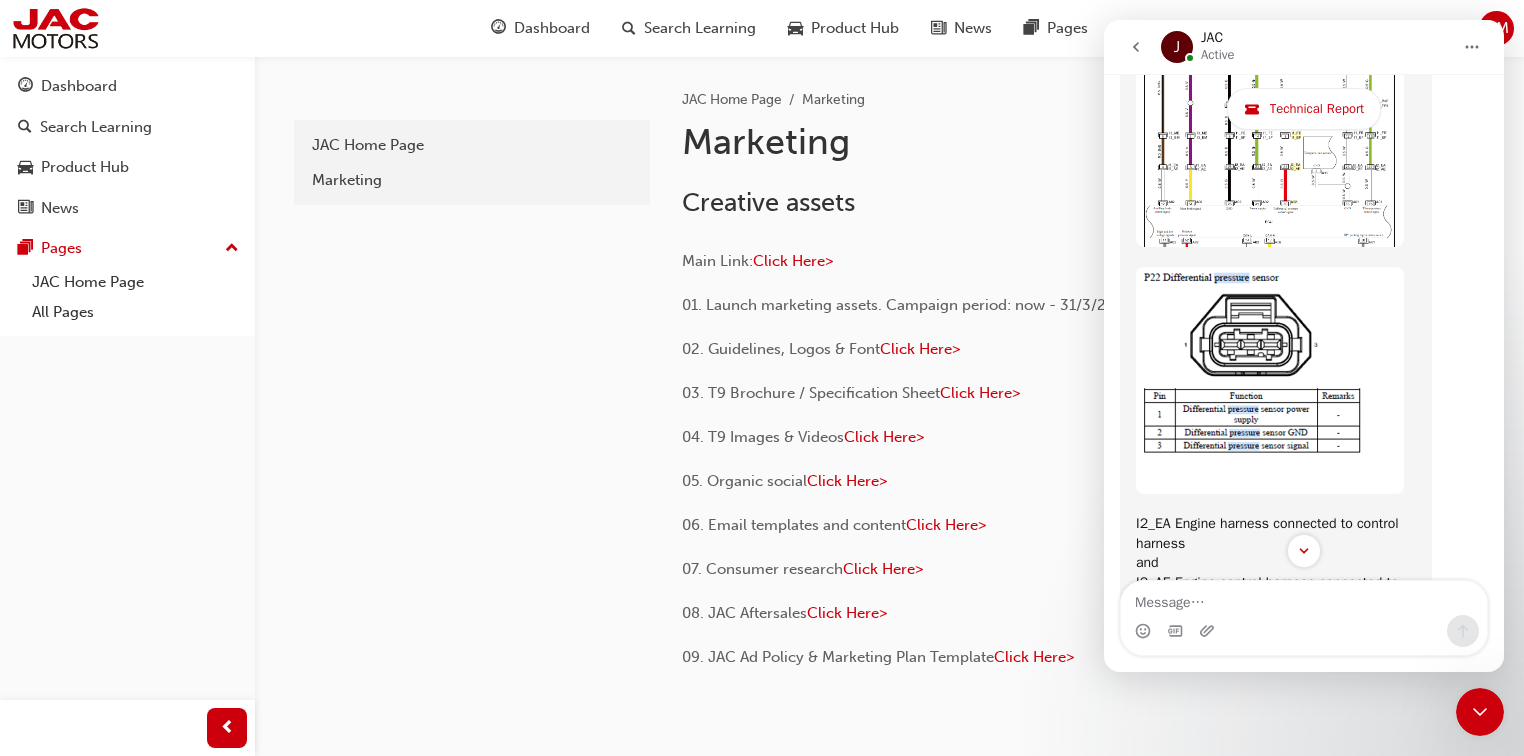 click at bounding box center [1270, 380] 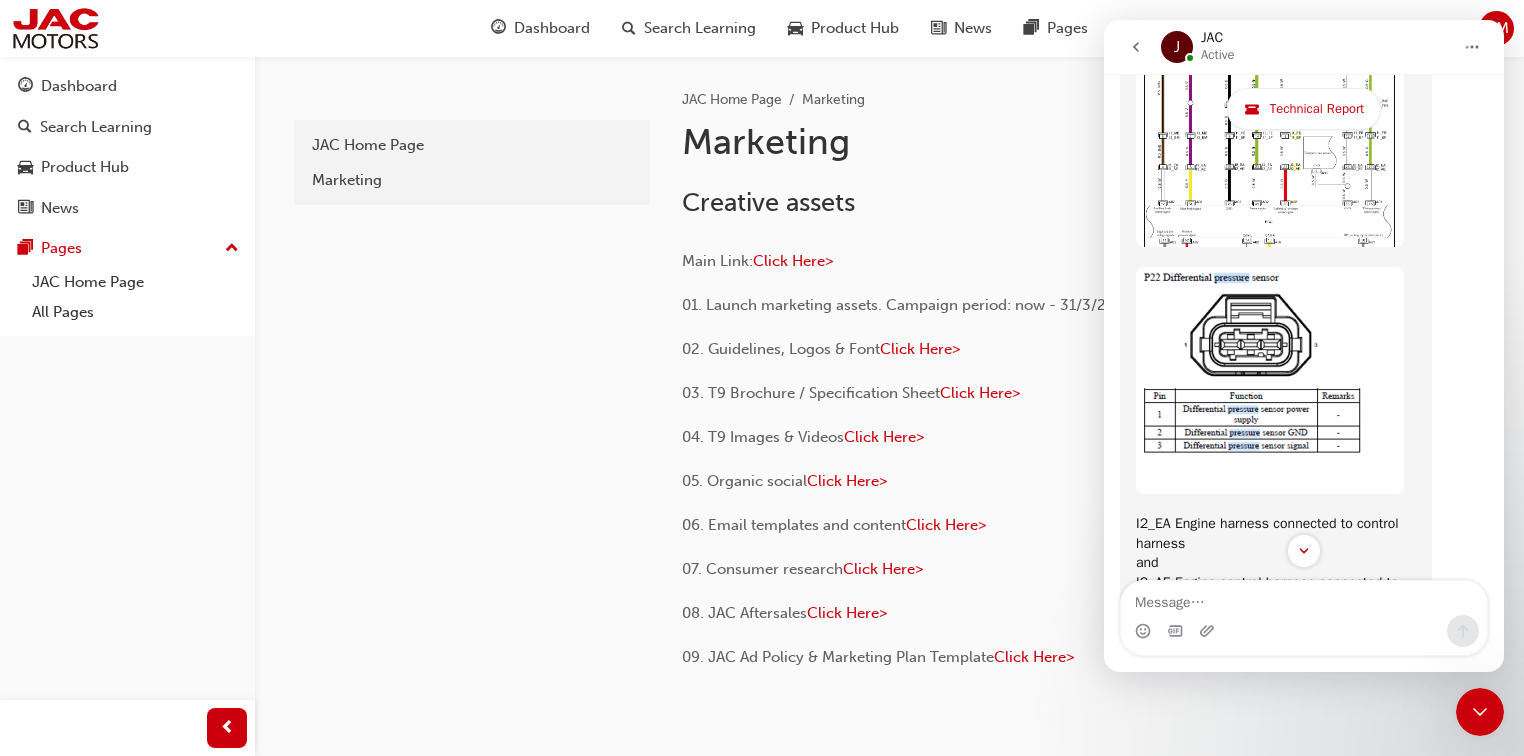 scroll, scrollTop: 0, scrollLeft: 0, axis: both 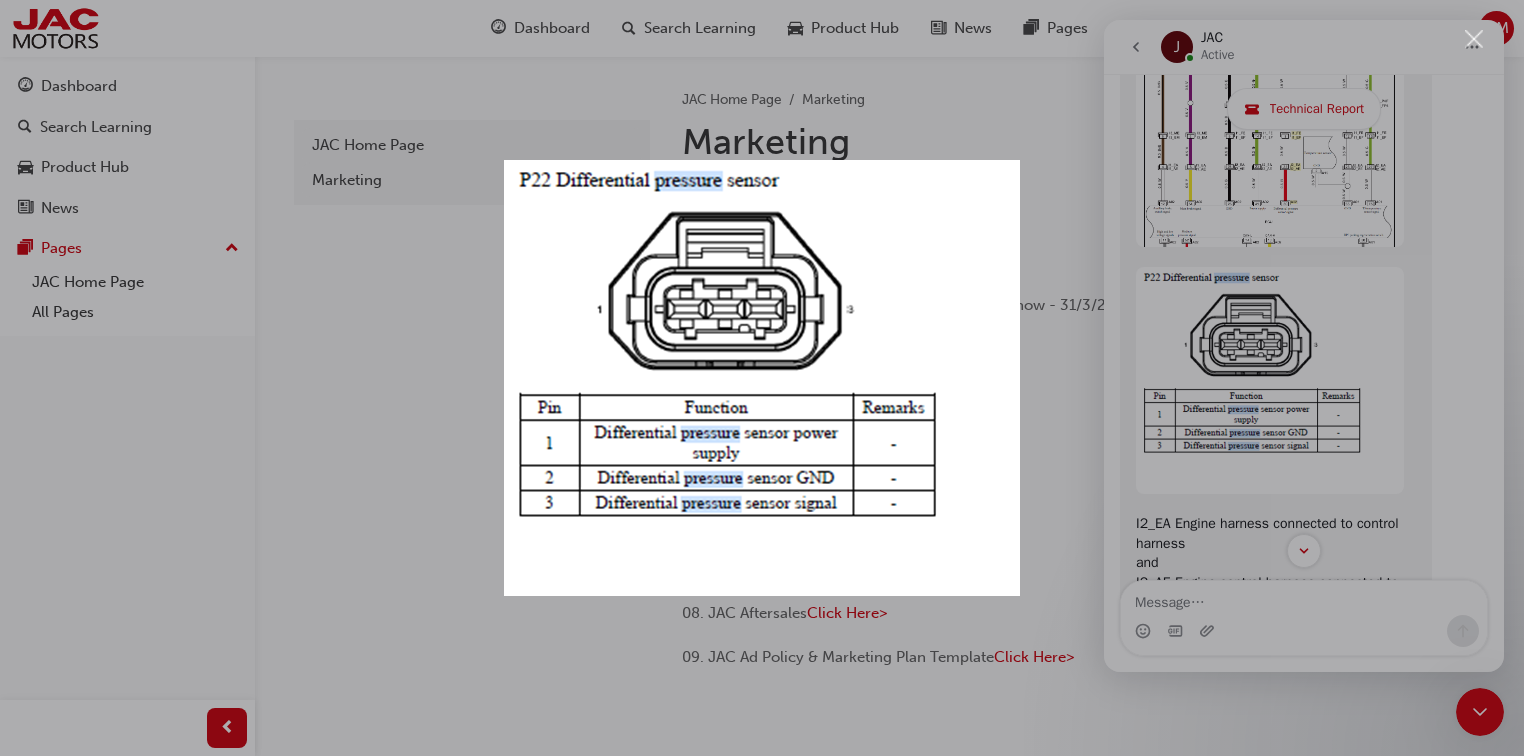 click at bounding box center [762, 378] 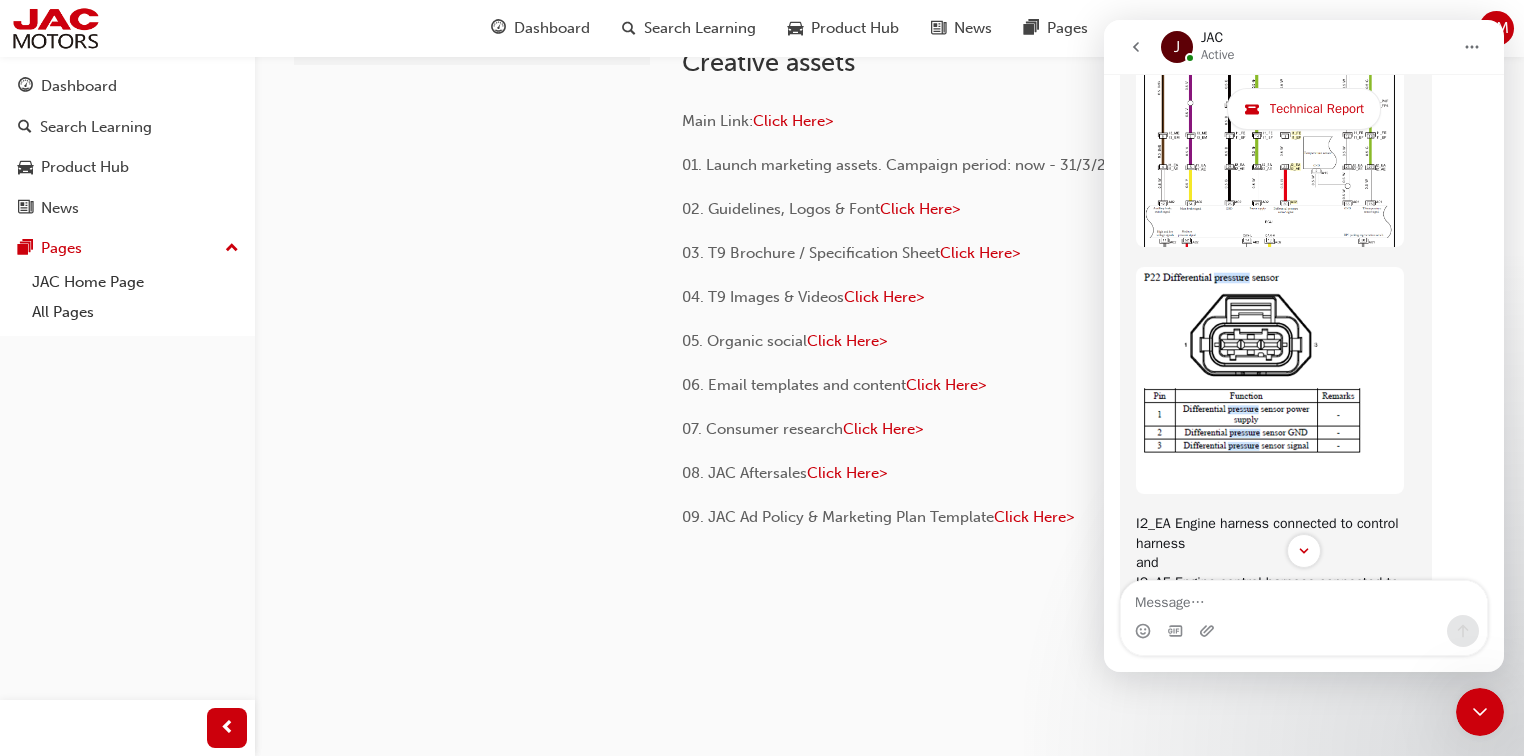 scroll, scrollTop: 0, scrollLeft: 0, axis: both 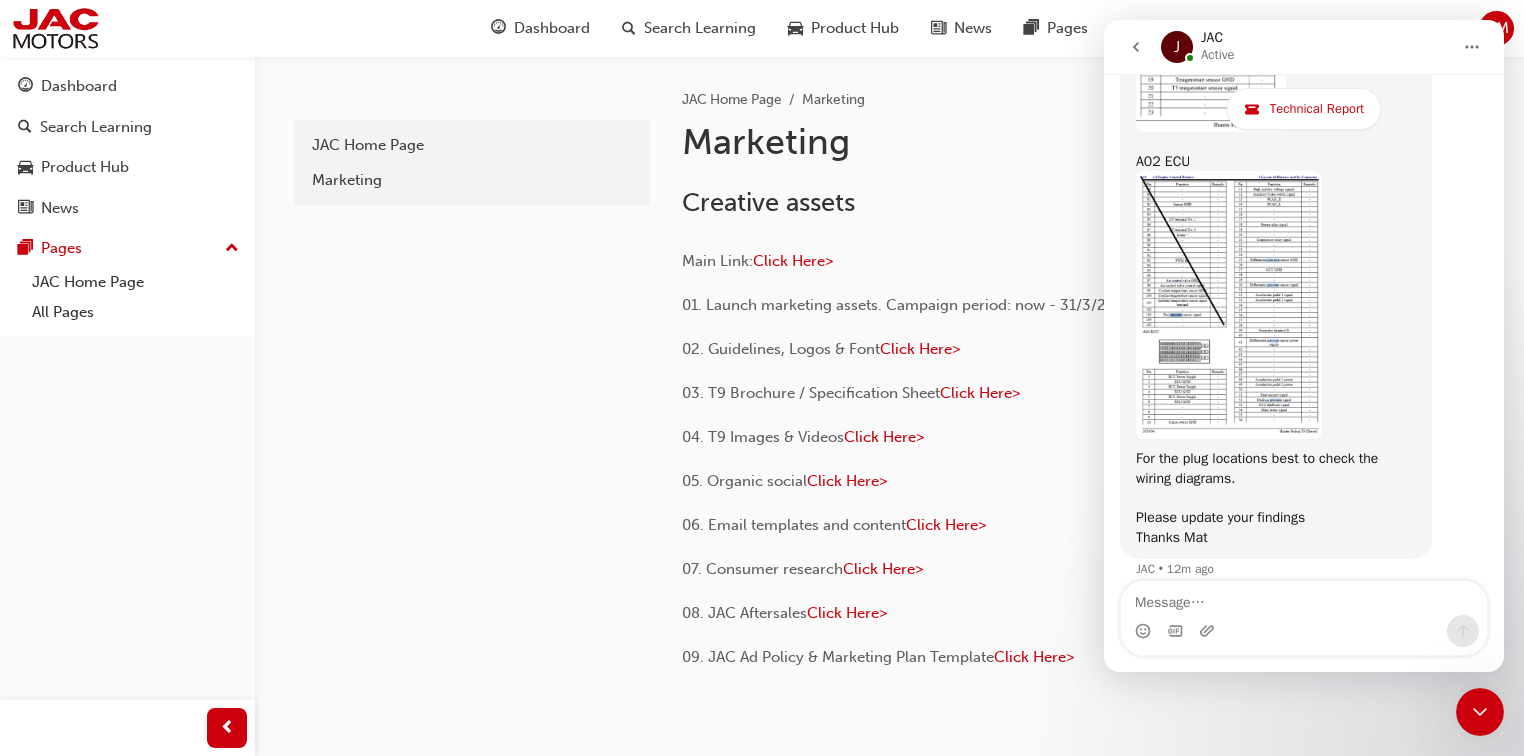 click at bounding box center [1229, 305] 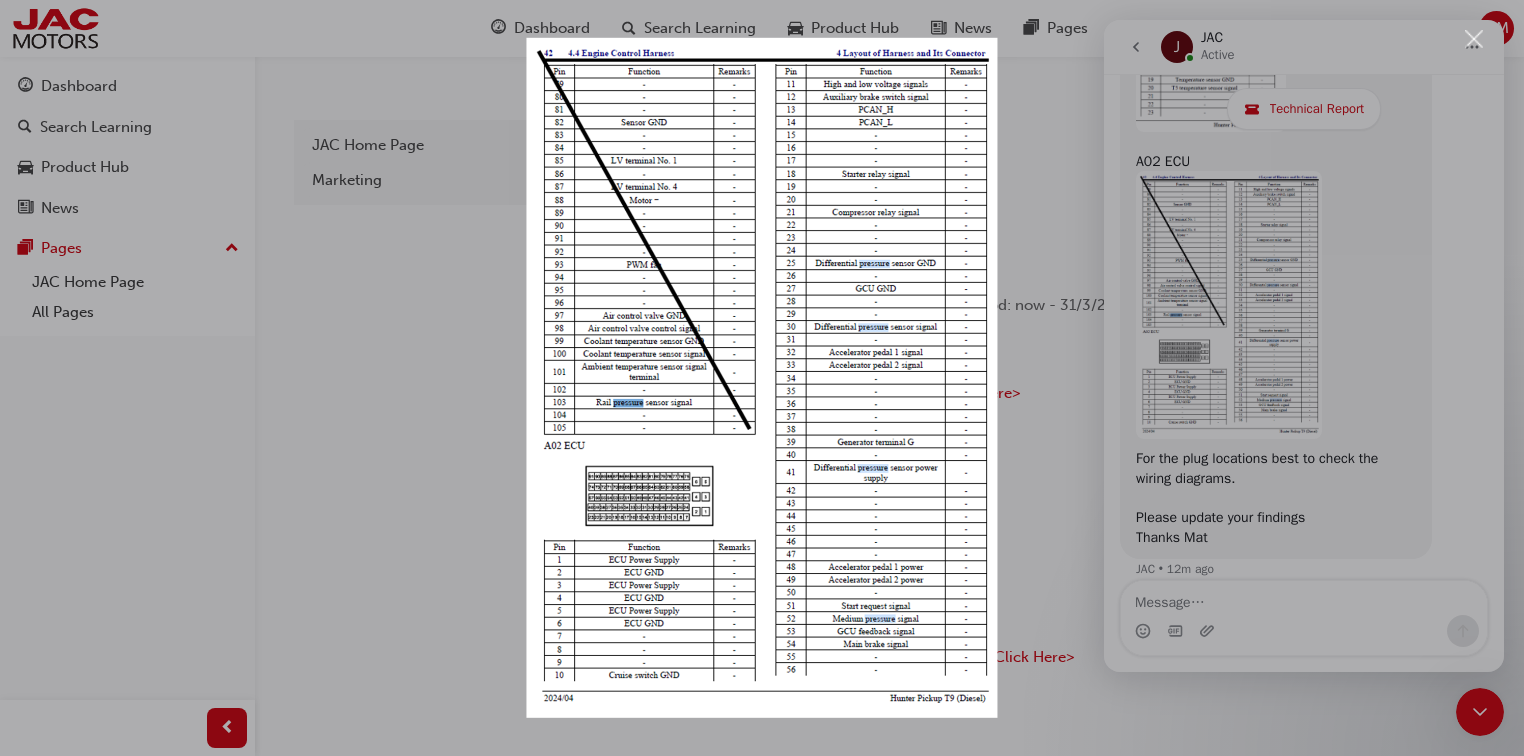 scroll, scrollTop: 0, scrollLeft: 0, axis: both 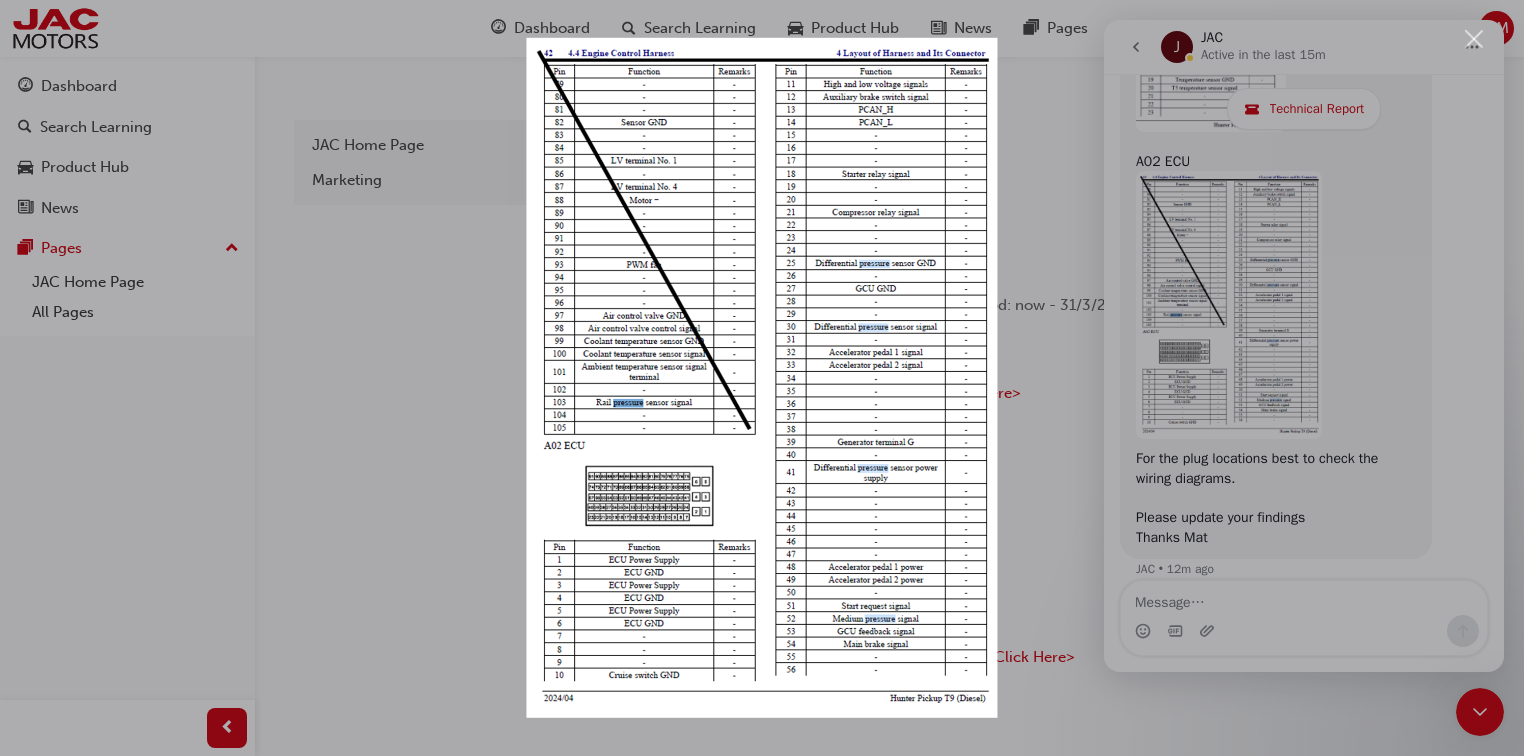 click at bounding box center [761, 378] 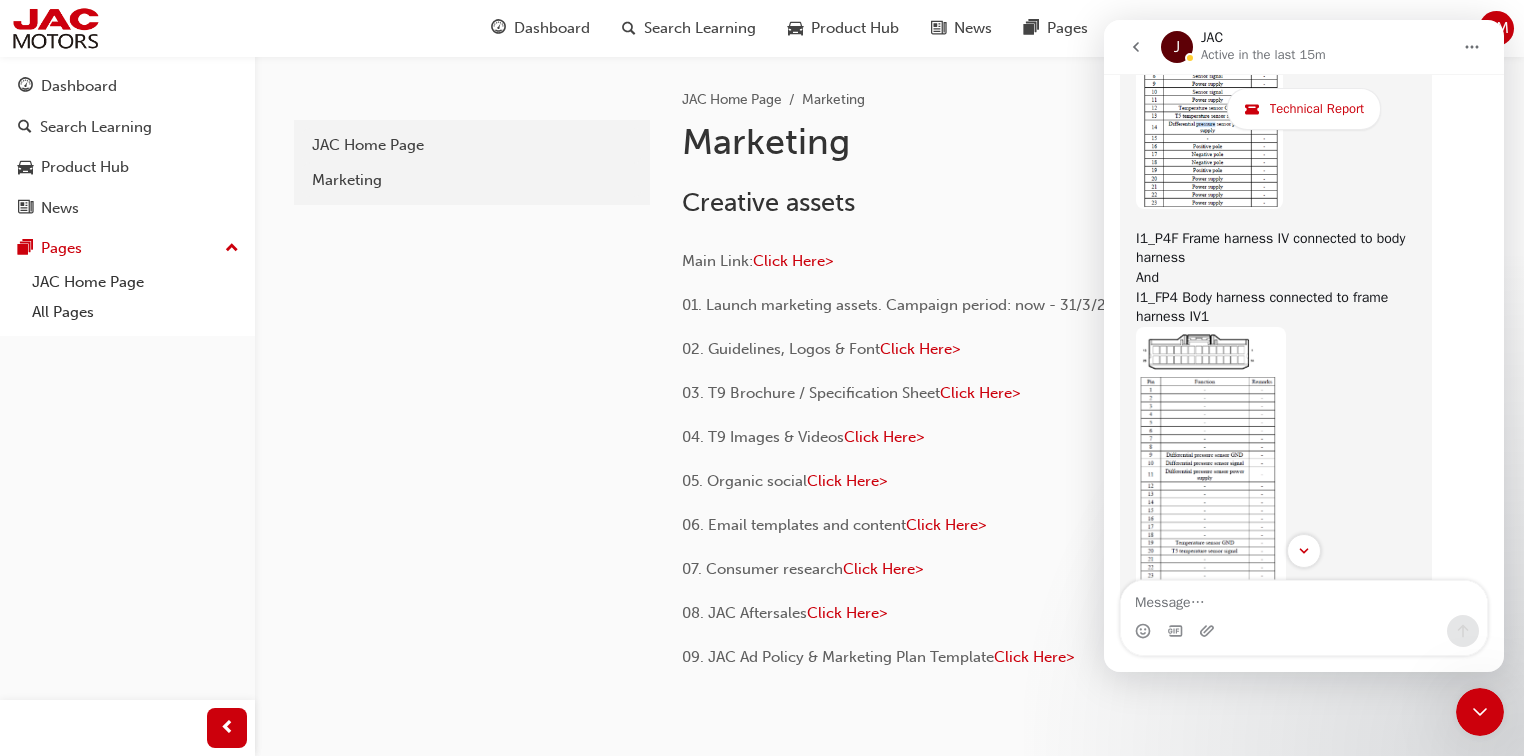 scroll, scrollTop: 5442, scrollLeft: 0, axis: vertical 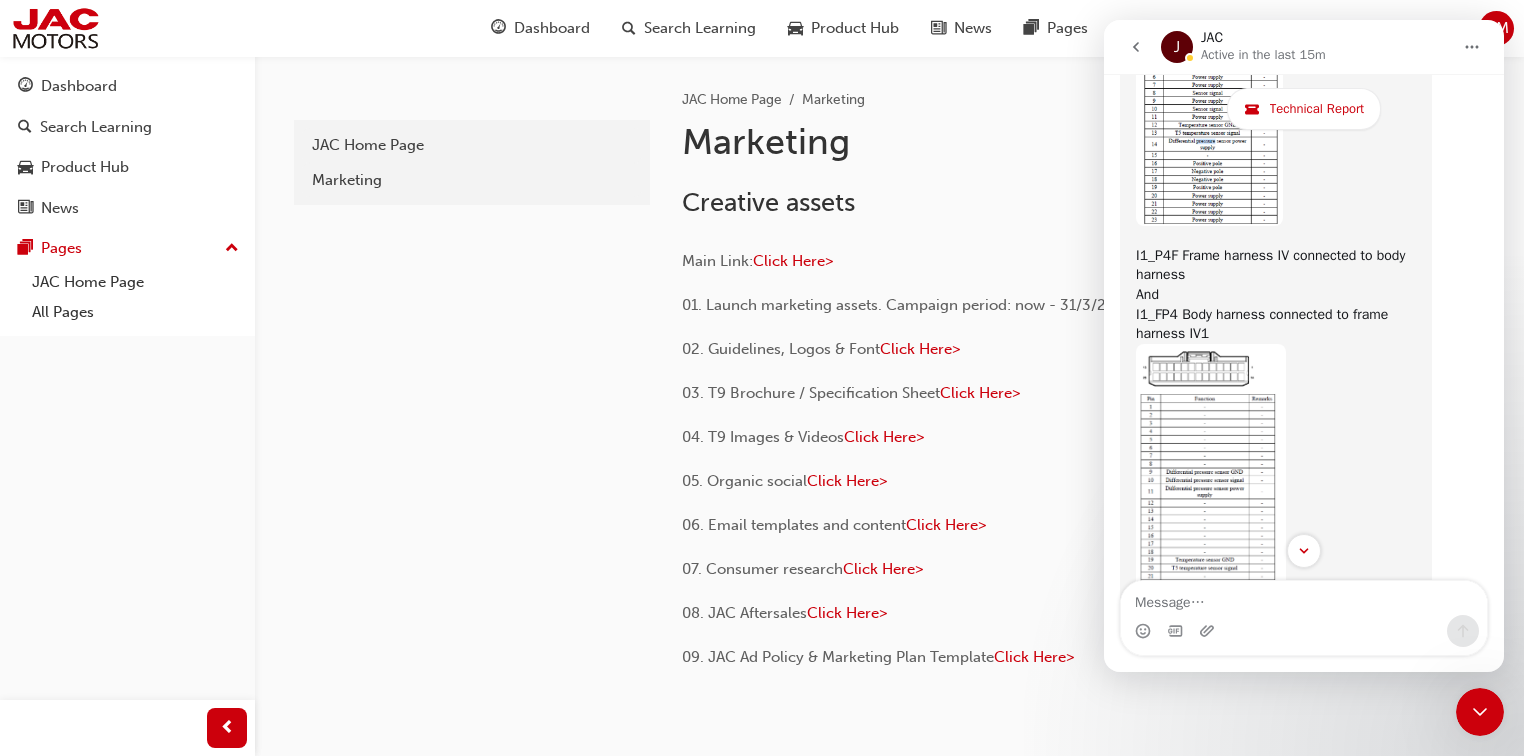 click at bounding box center (1211, 478) 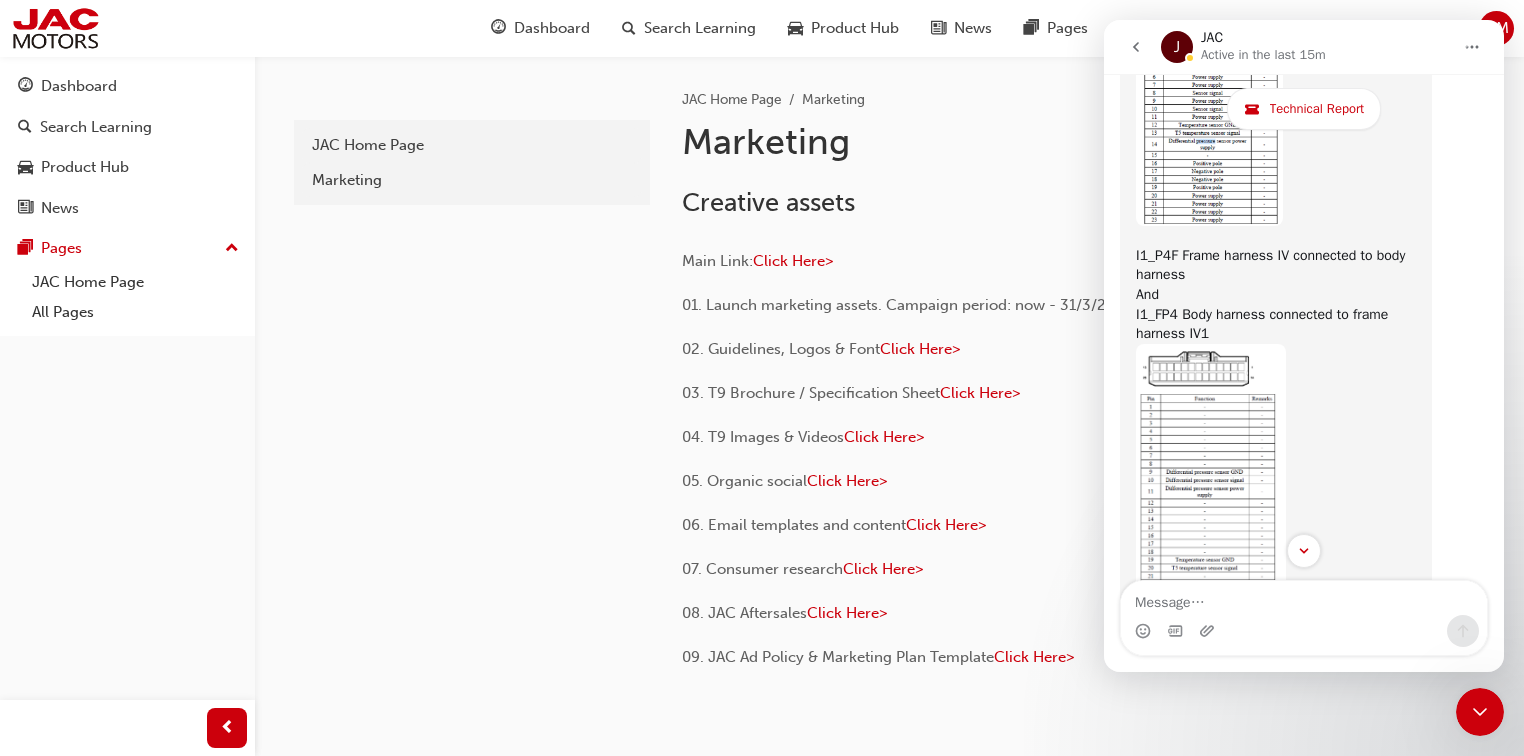 scroll, scrollTop: 0, scrollLeft: 0, axis: both 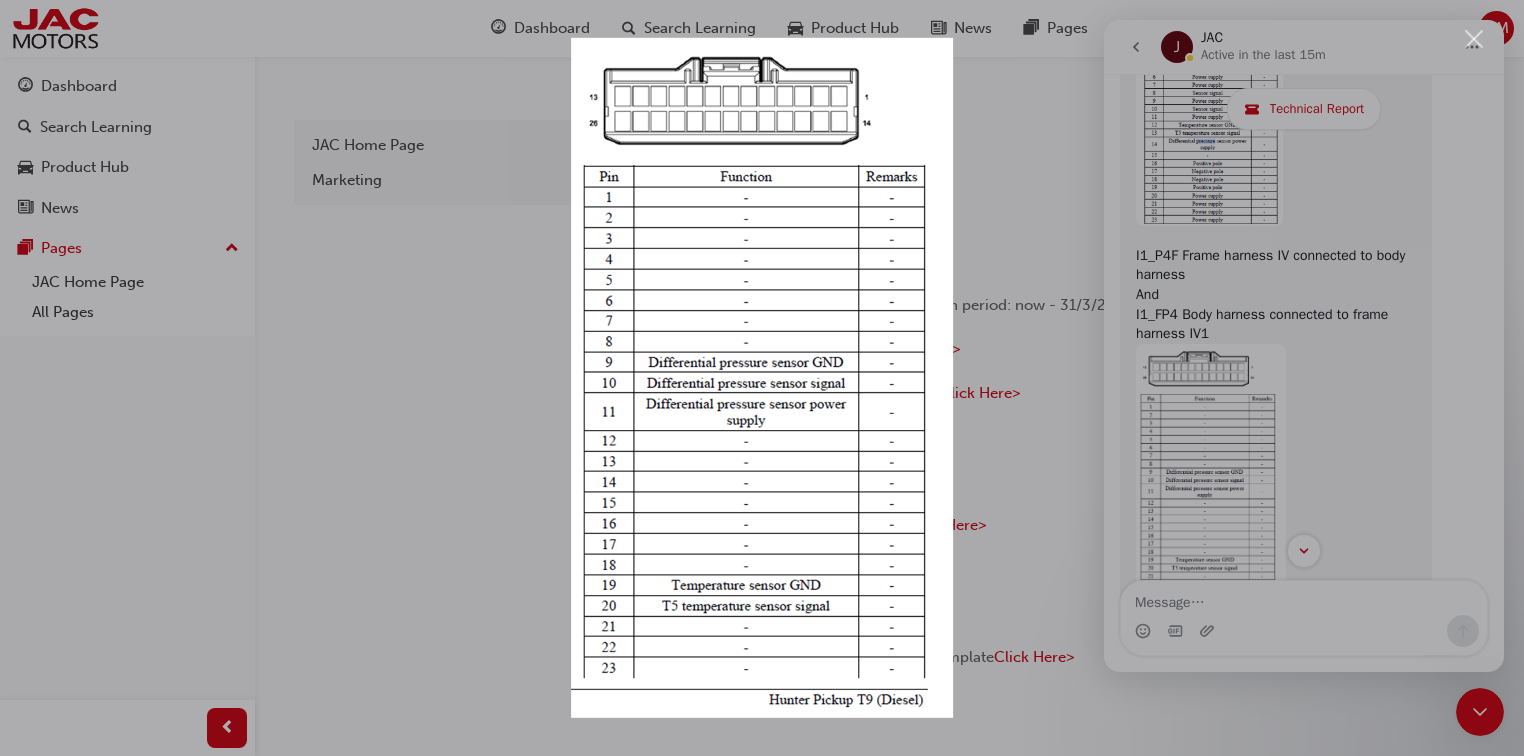 click at bounding box center (762, 378) 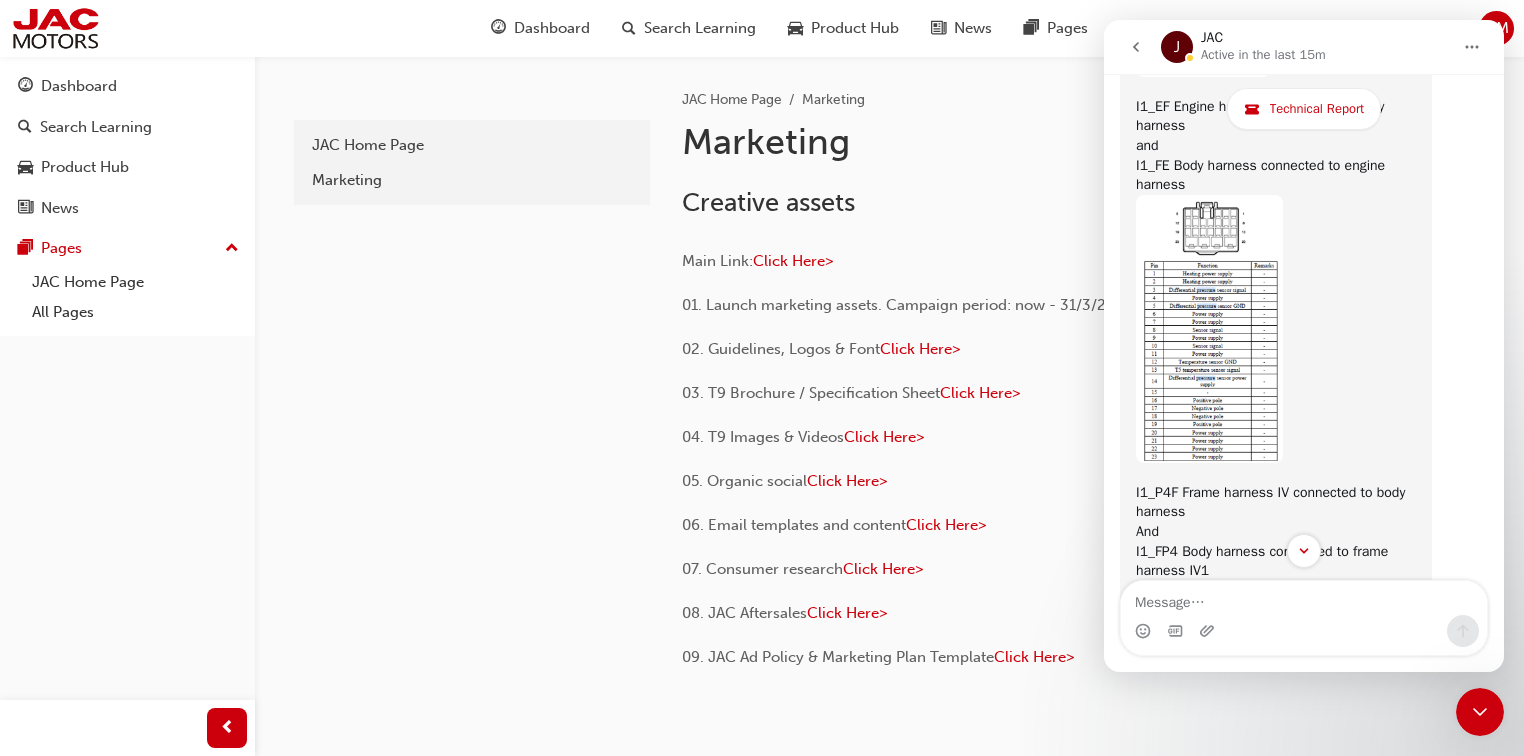 scroll, scrollTop: 5202, scrollLeft: 0, axis: vertical 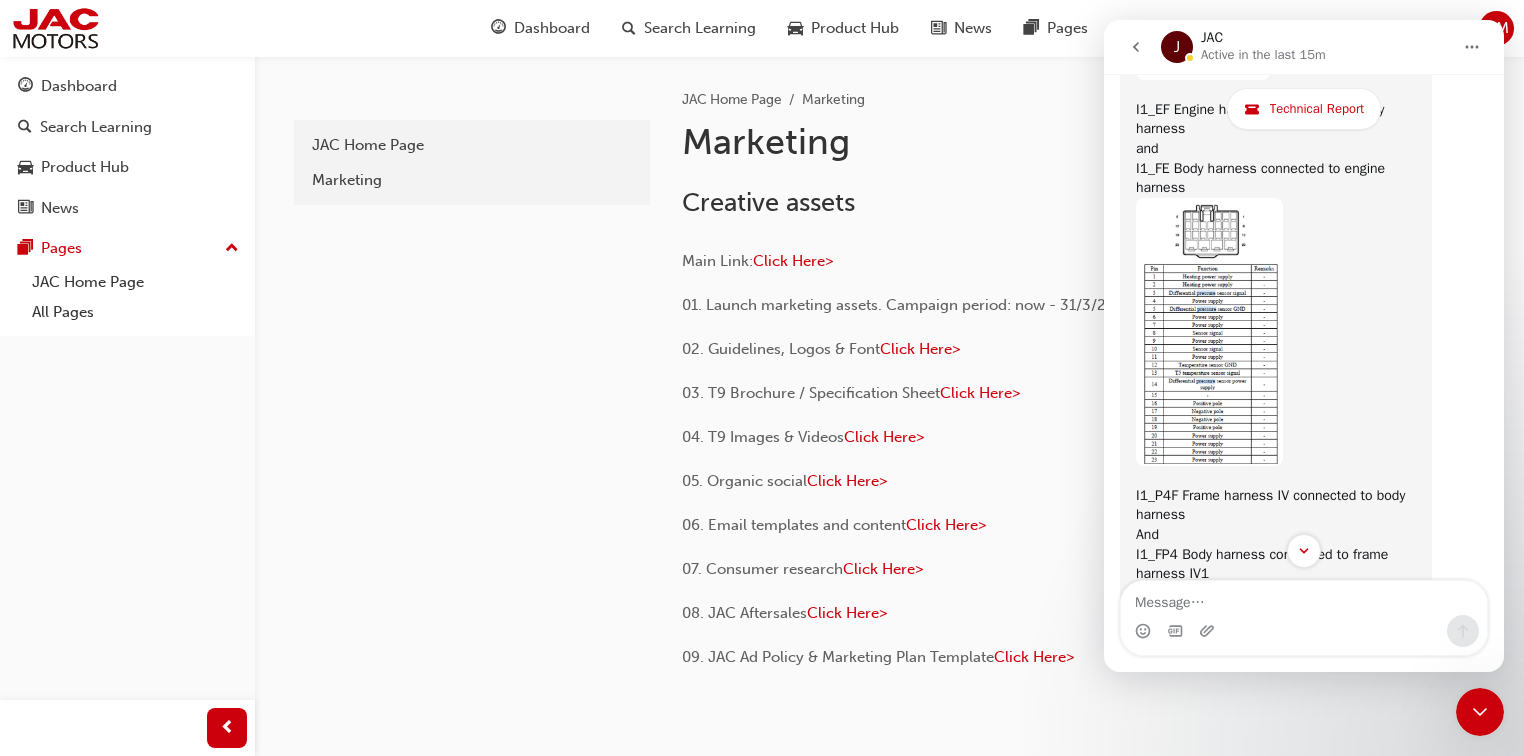 click at bounding box center (1209, 332) 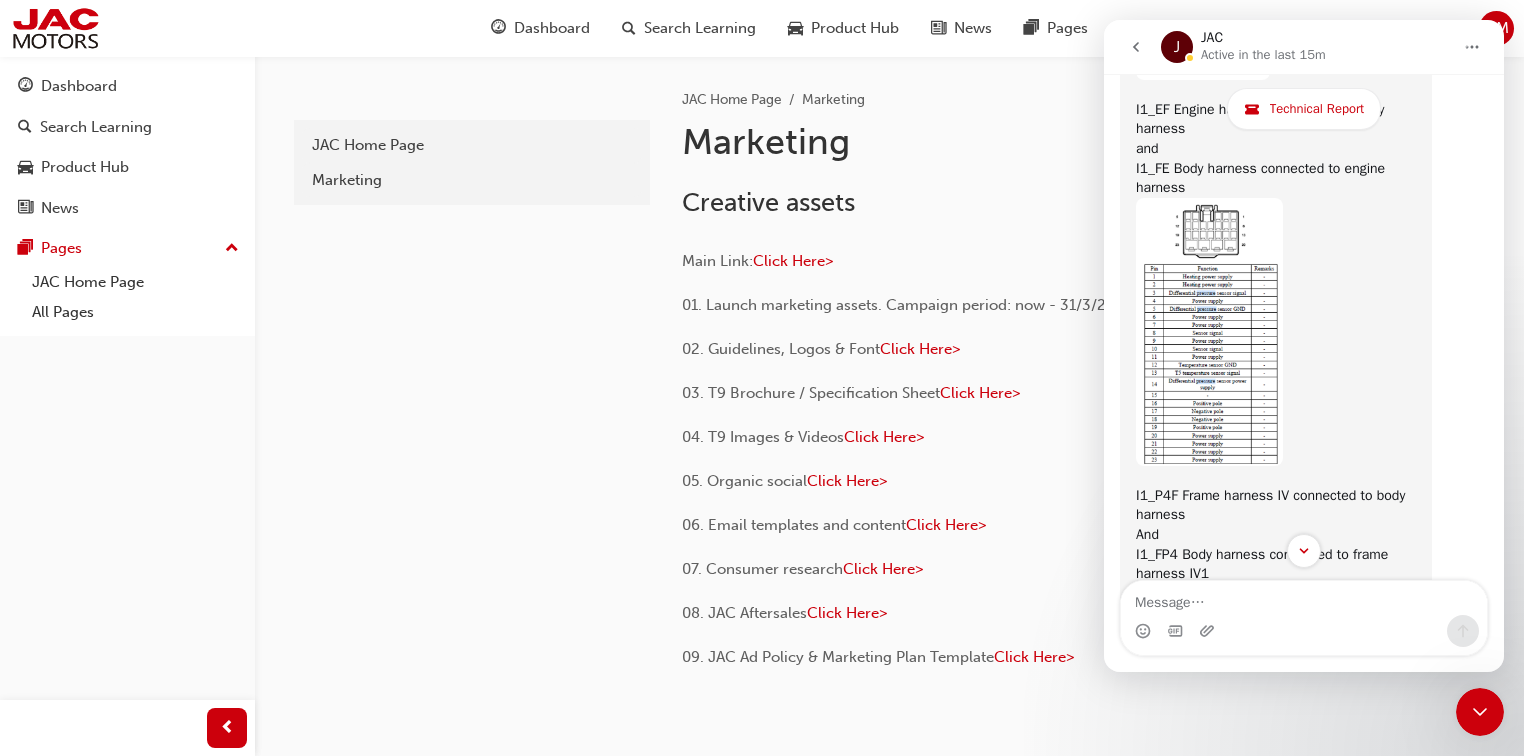 scroll, scrollTop: 0, scrollLeft: 0, axis: both 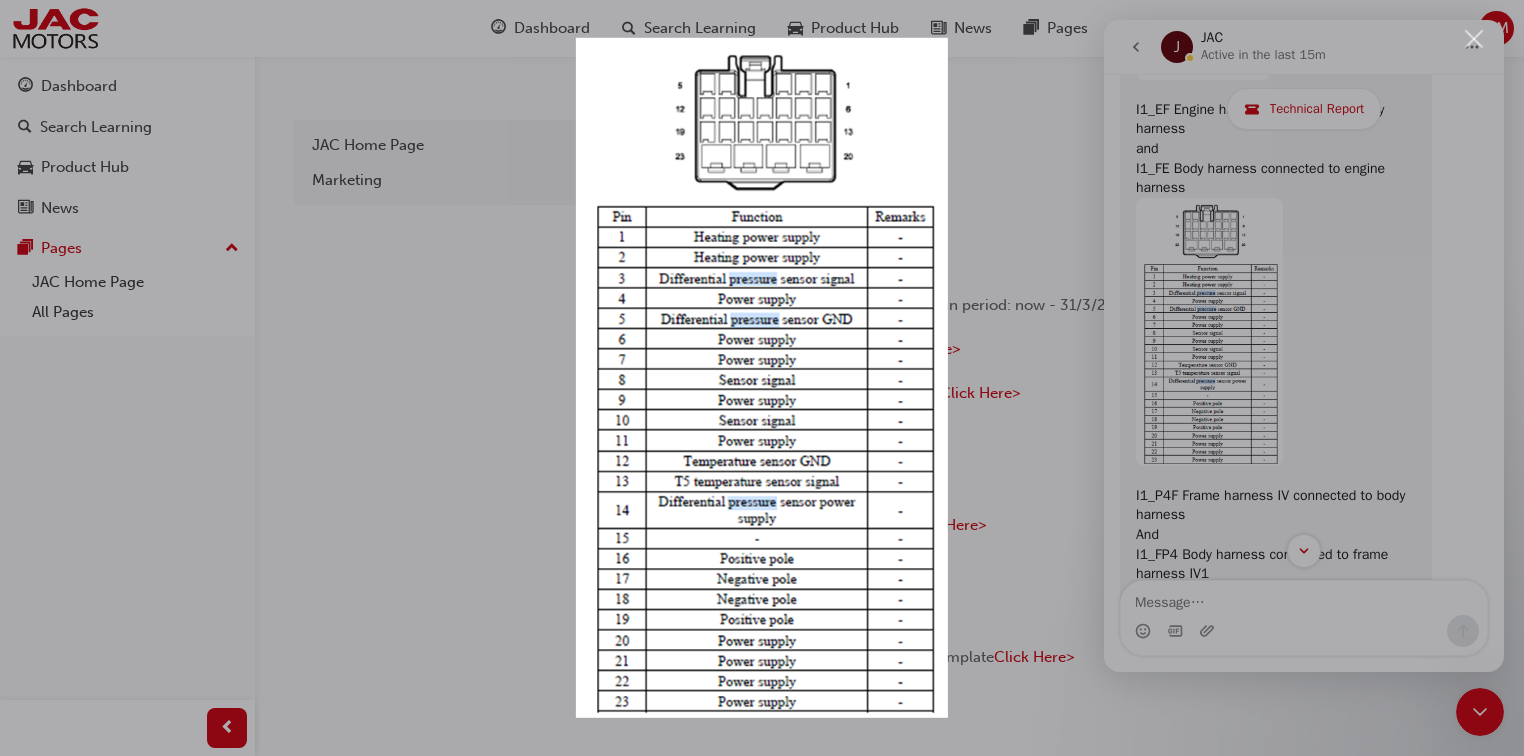 click at bounding box center [762, 378] 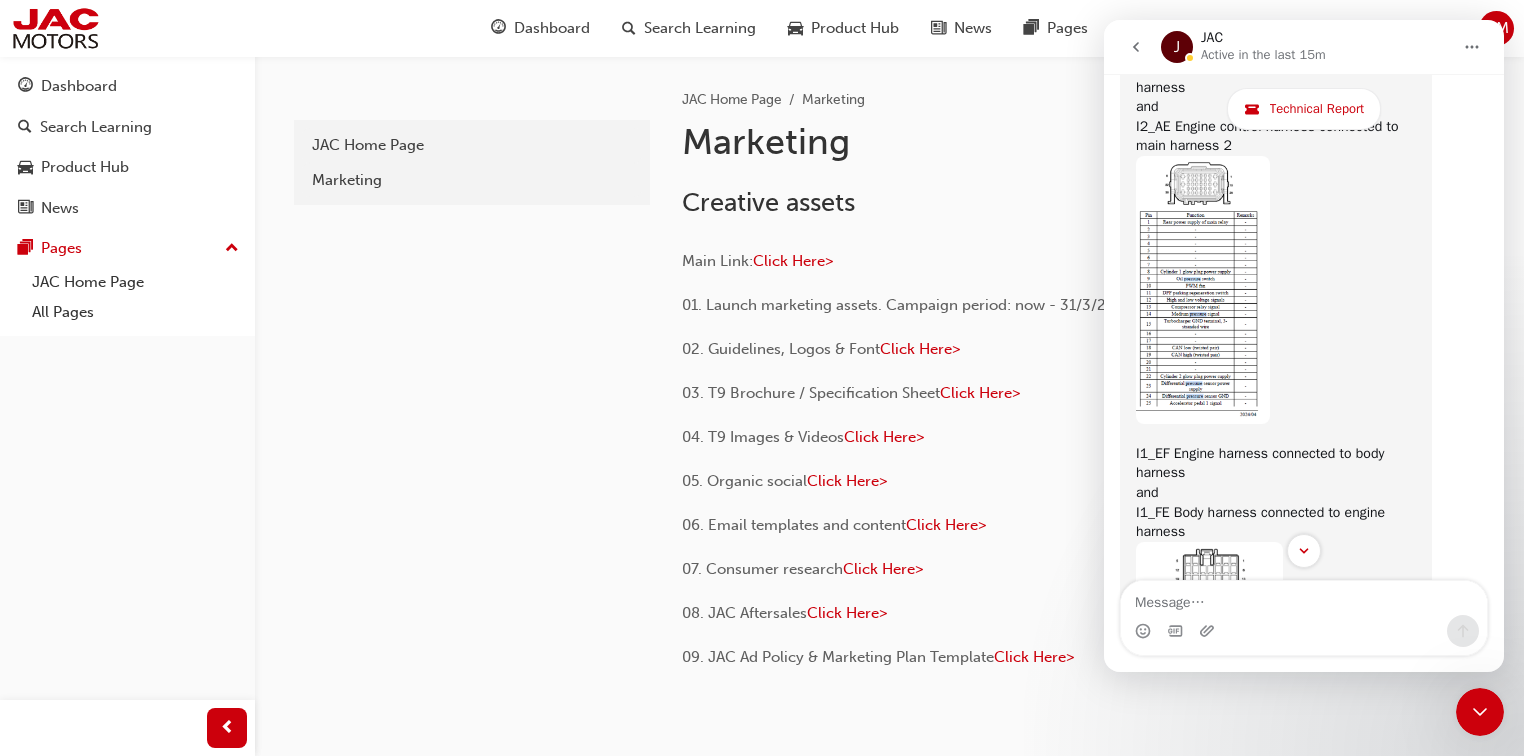 scroll, scrollTop: 4642, scrollLeft: 0, axis: vertical 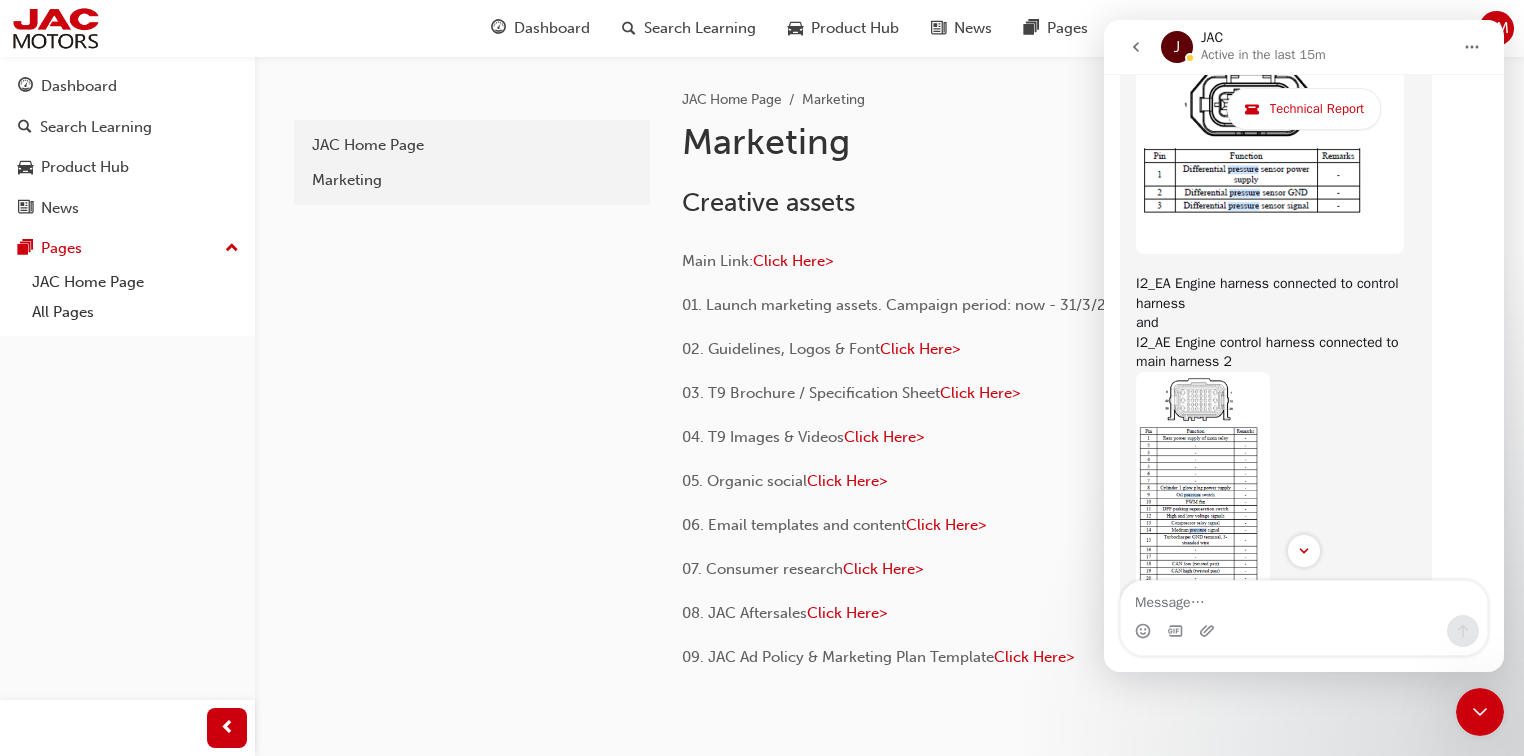 click at bounding box center (1203, 506) 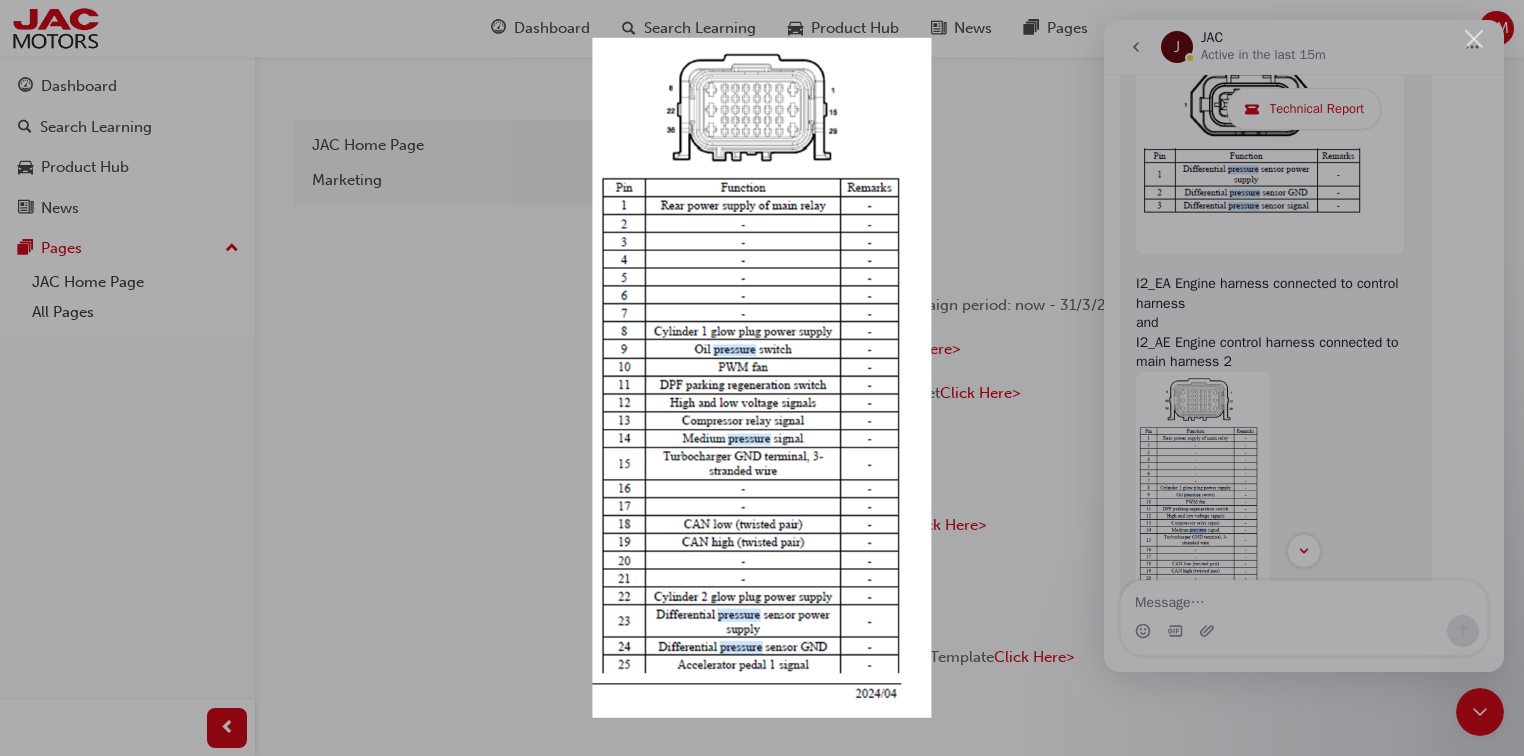 scroll, scrollTop: 0, scrollLeft: 0, axis: both 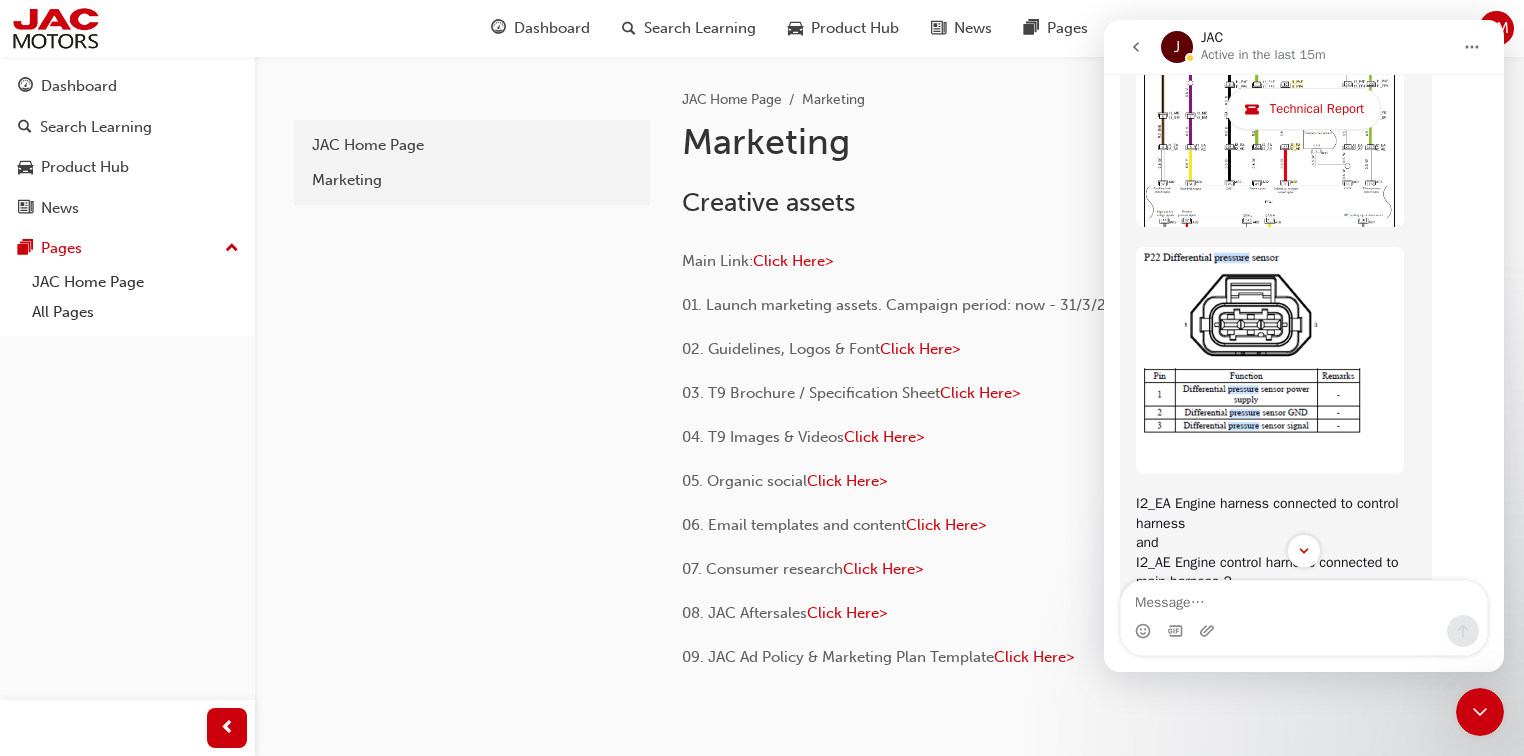 click at bounding box center [1270, 360] 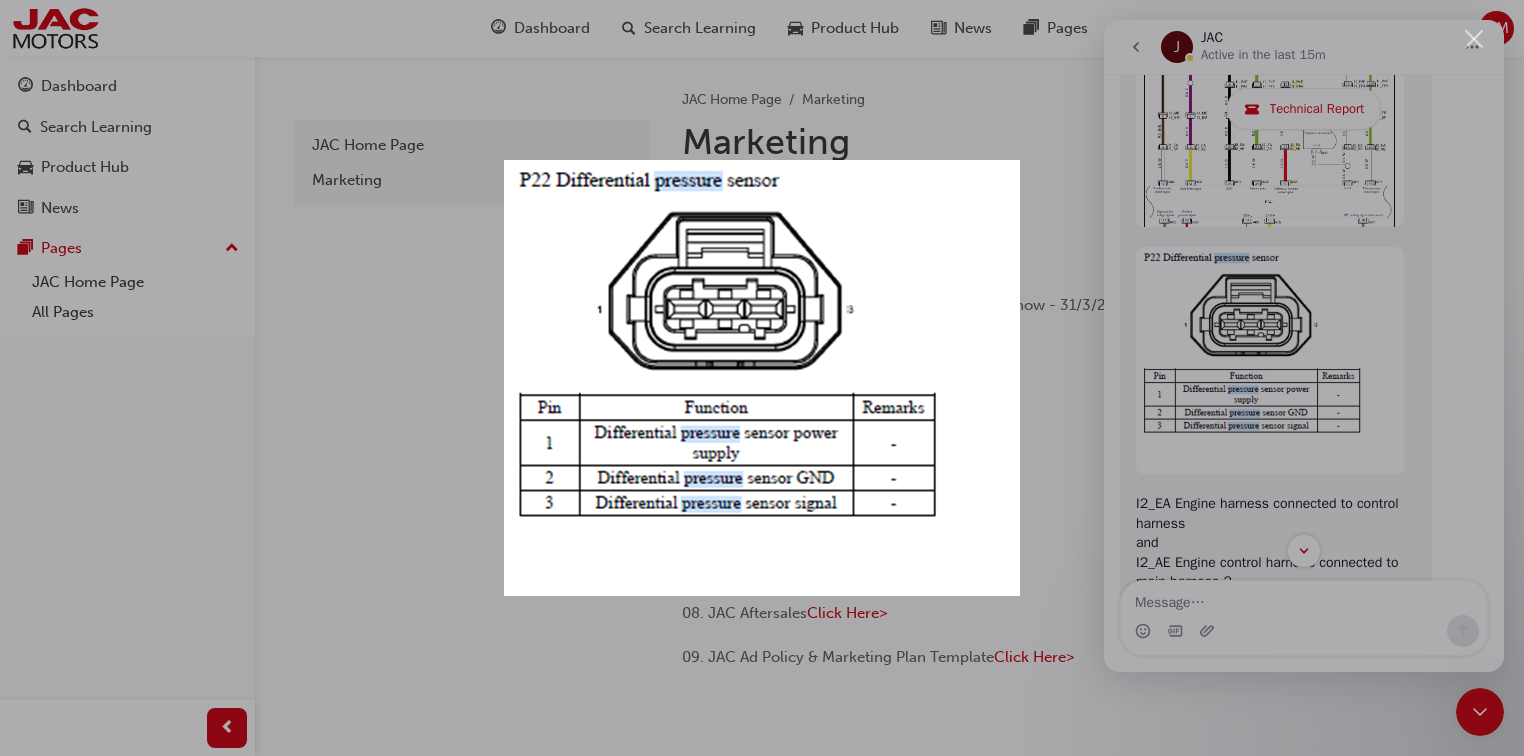 scroll, scrollTop: 0, scrollLeft: 0, axis: both 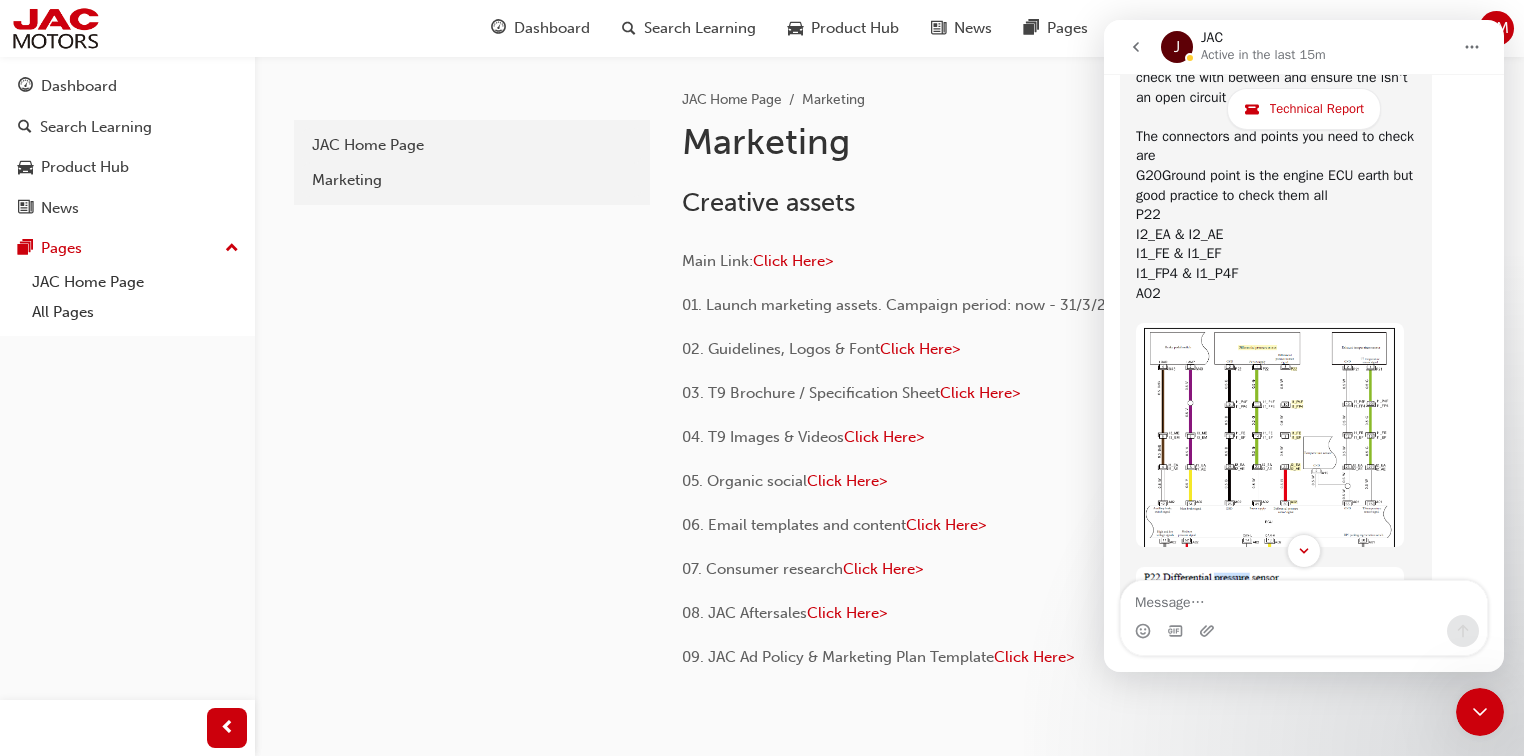 click at bounding box center [1270, 435] 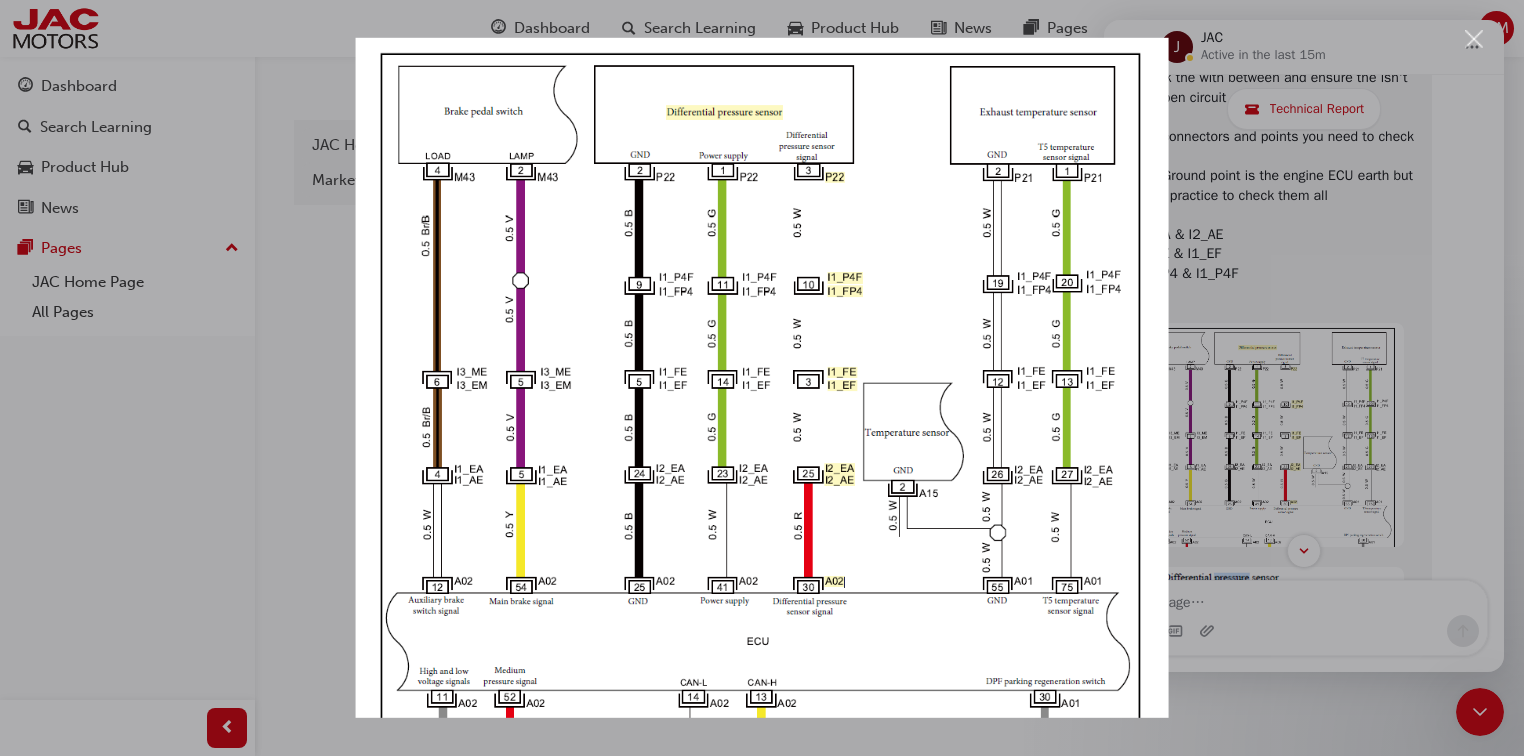 scroll, scrollTop: 0, scrollLeft: 0, axis: both 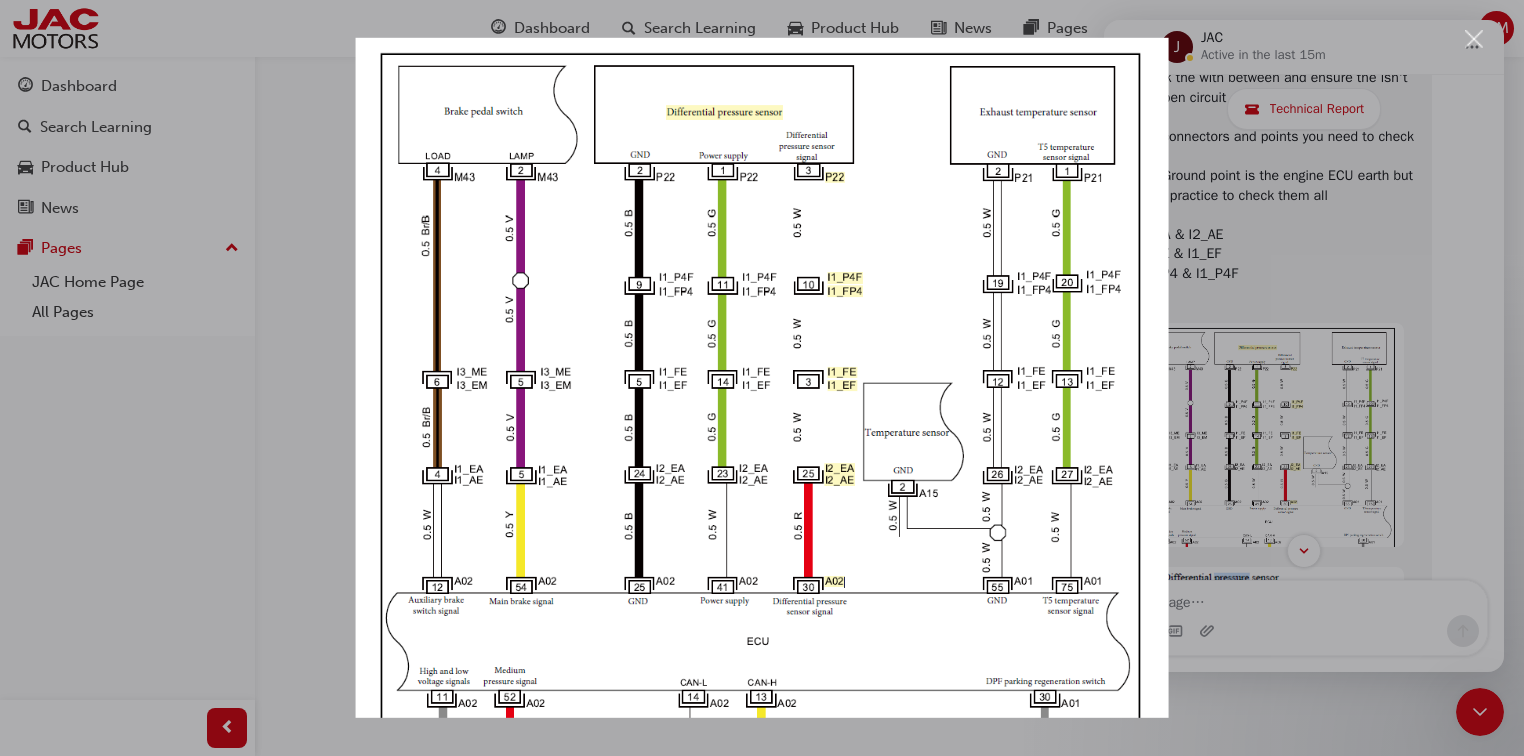 drag, startPoint x: 687, startPoint y: 417, endPoint x: 956, endPoint y: 362, distance: 274.56512 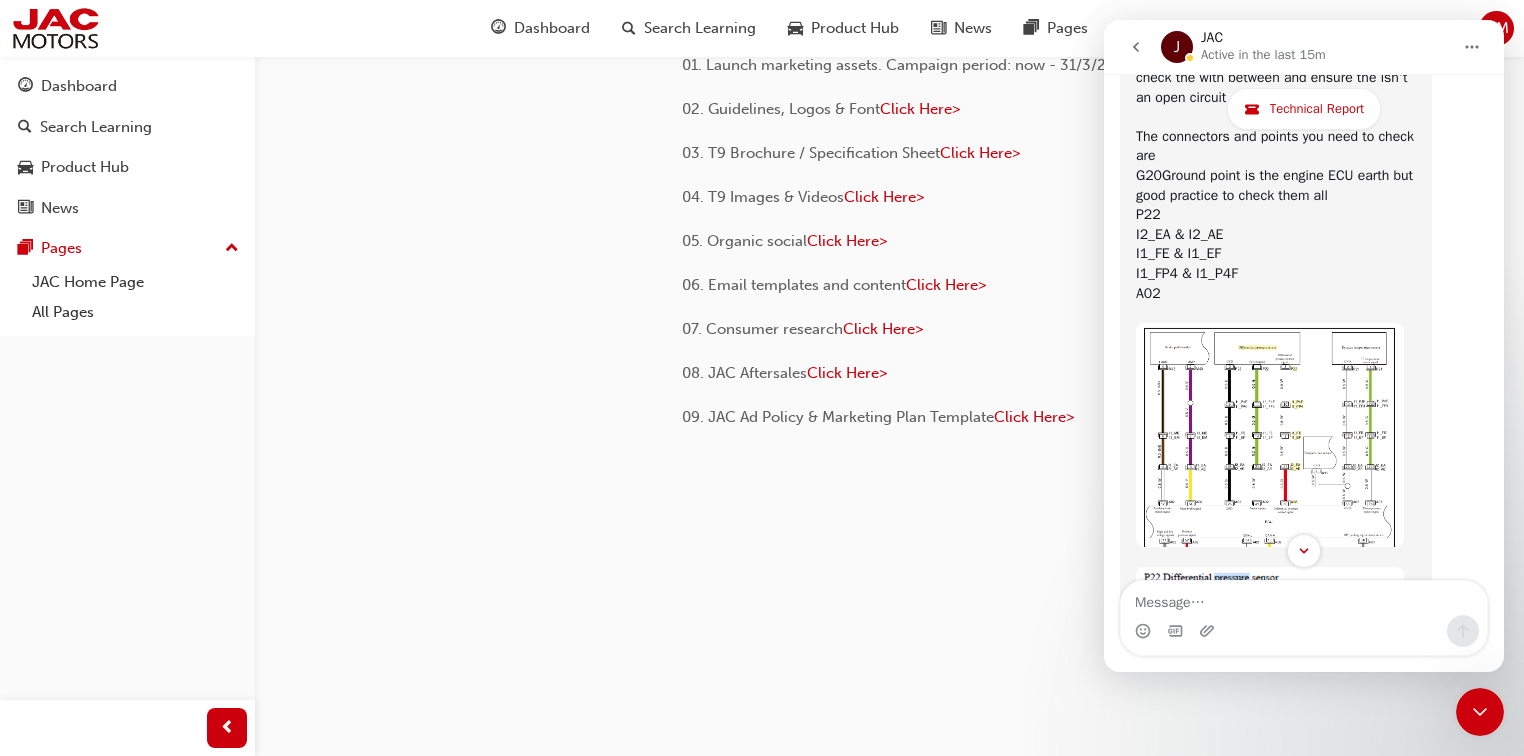 scroll, scrollTop: 4342, scrollLeft: 0, axis: vertical 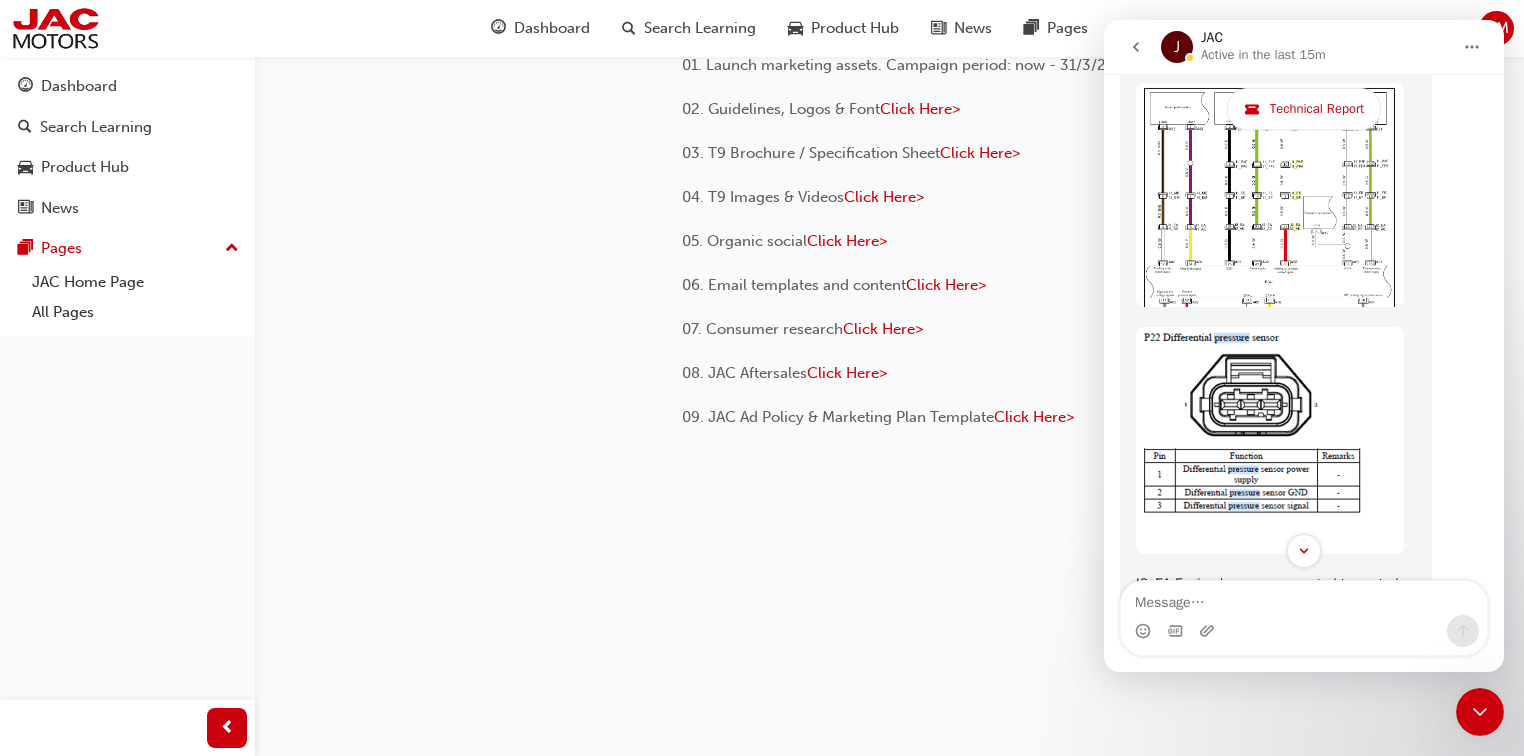 click at bounding box center (1270, 440) 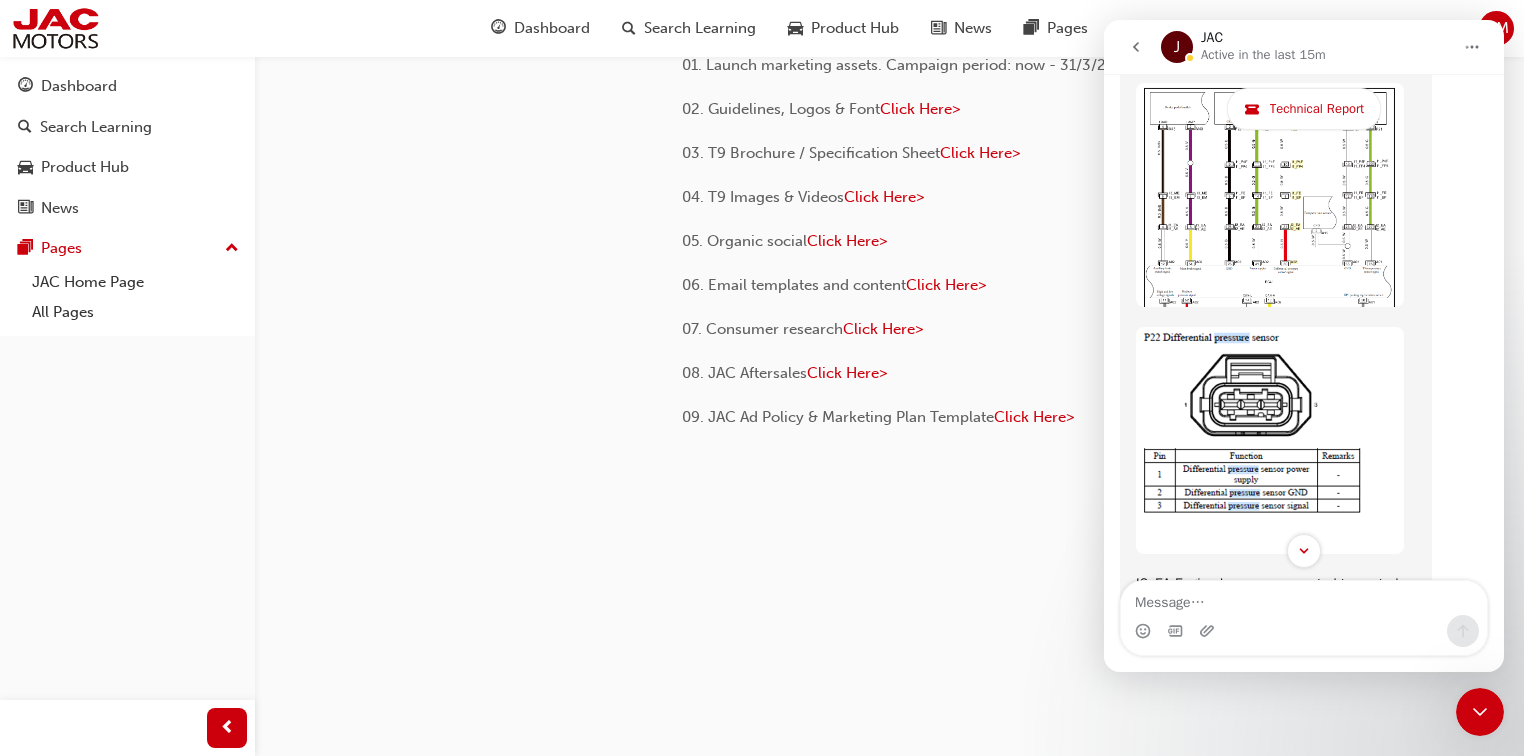 scroll, scrollTop: 0, scrollLeft: 0, axis: both 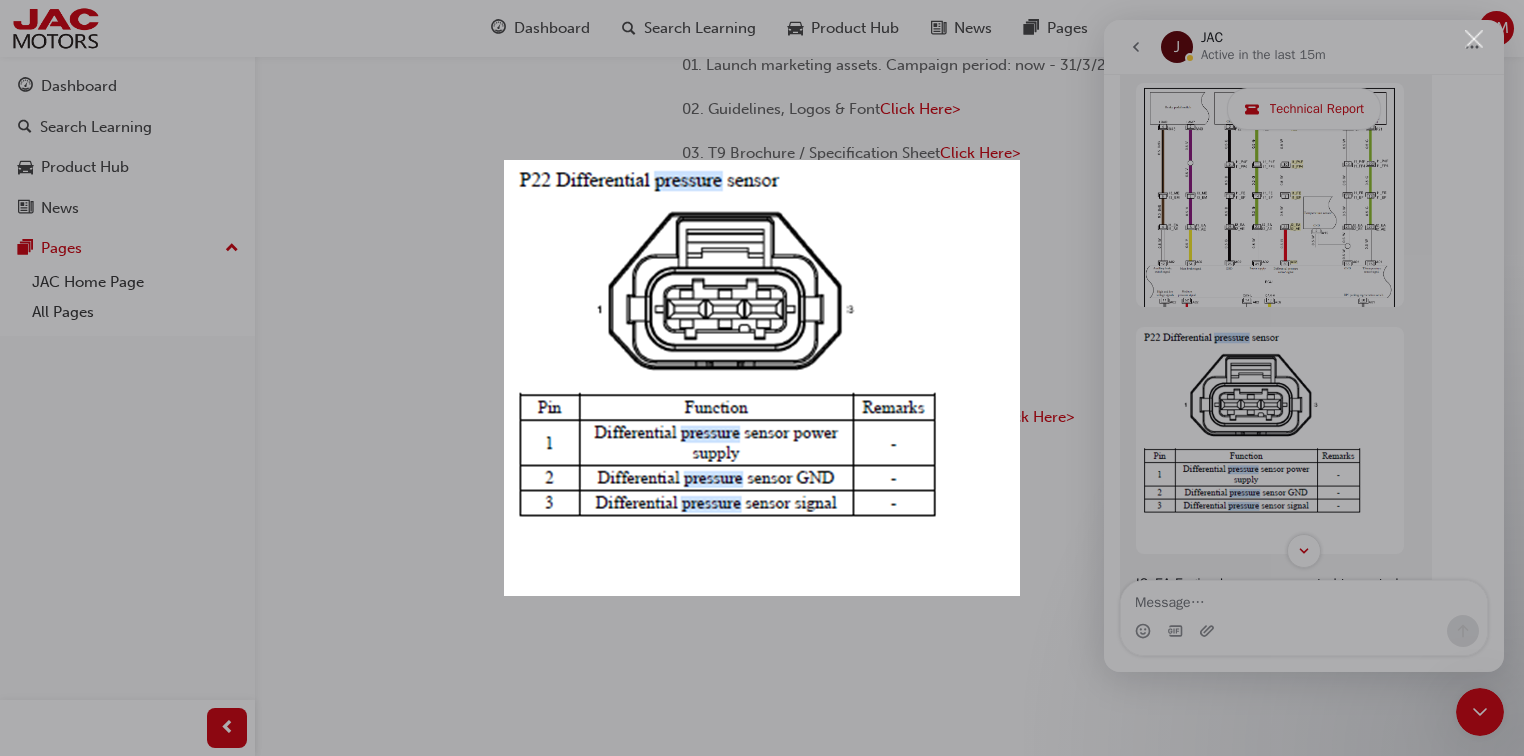 click at bounding box center (762, 378) 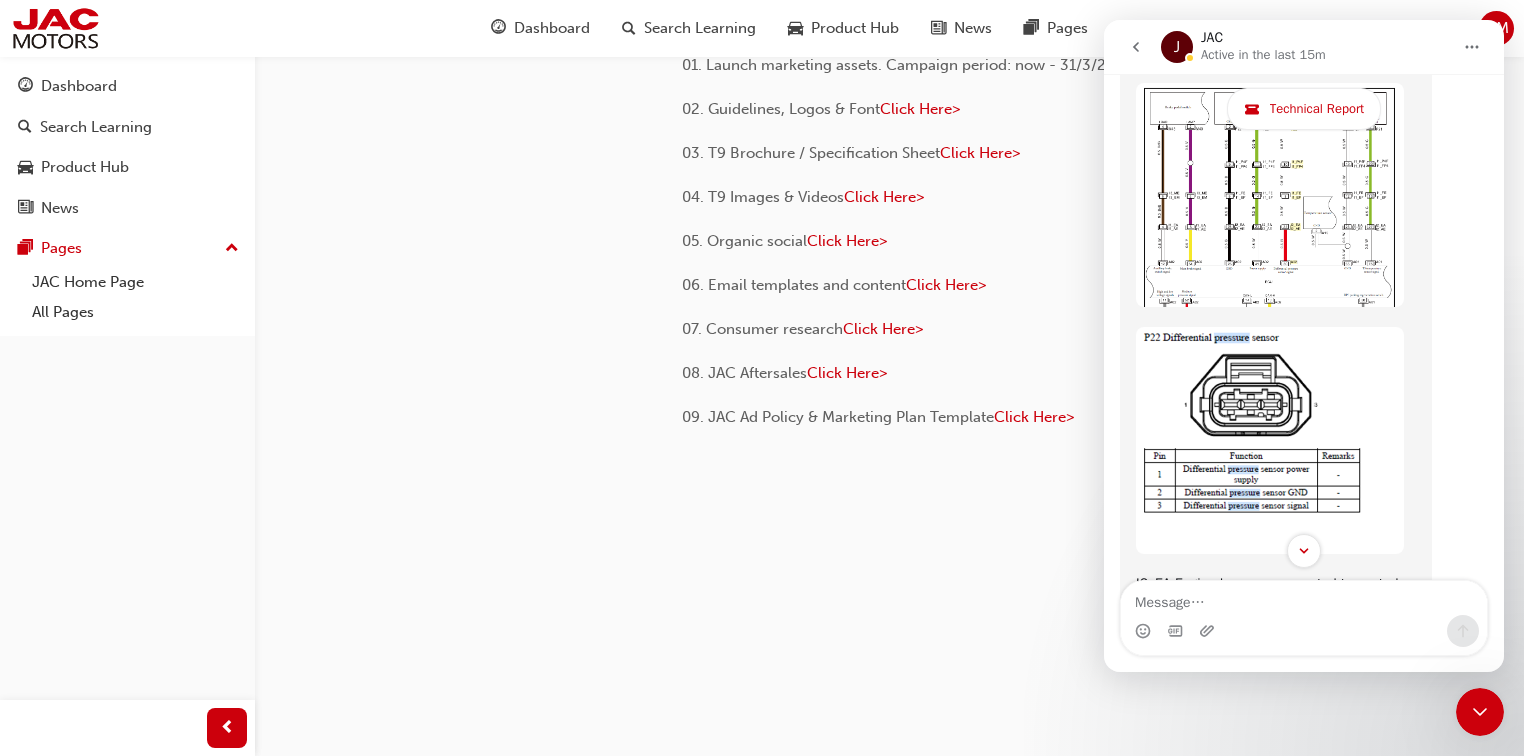 scroll, scrollTop: 4582, scrollLeft: 0, axis: vertical 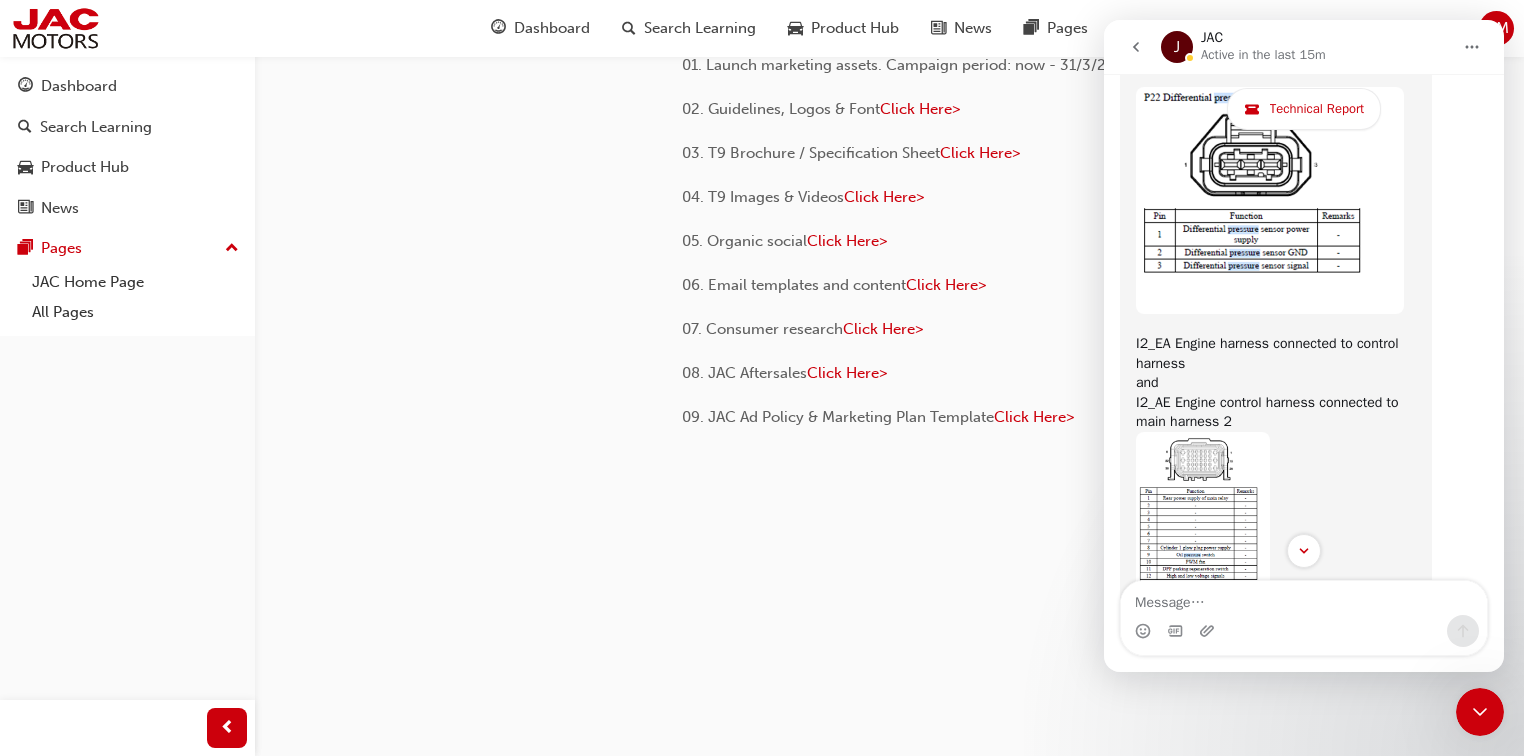 click at bounding box center [1203, 566] 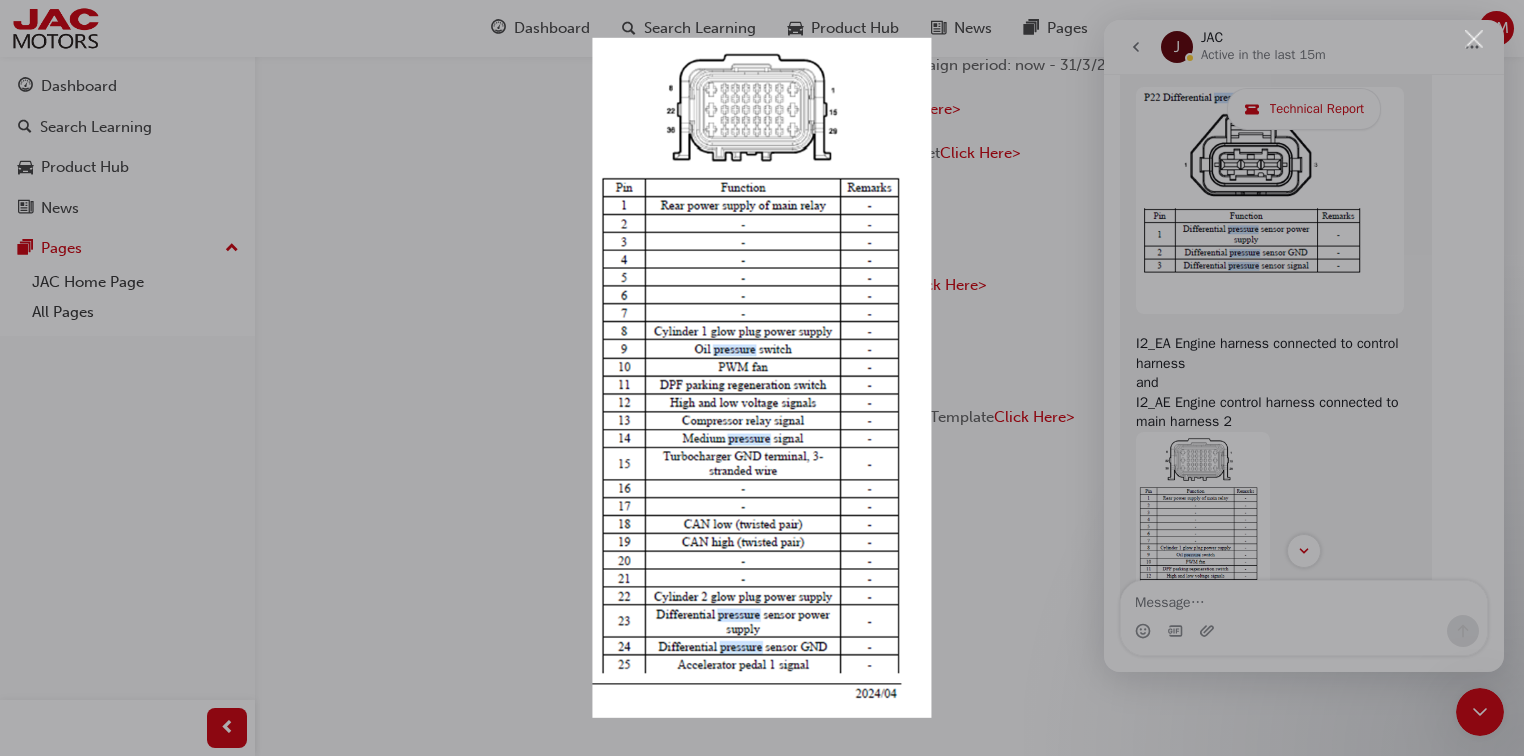 scroll, scrollTop: 0, scrollLeft: 0, axis: both 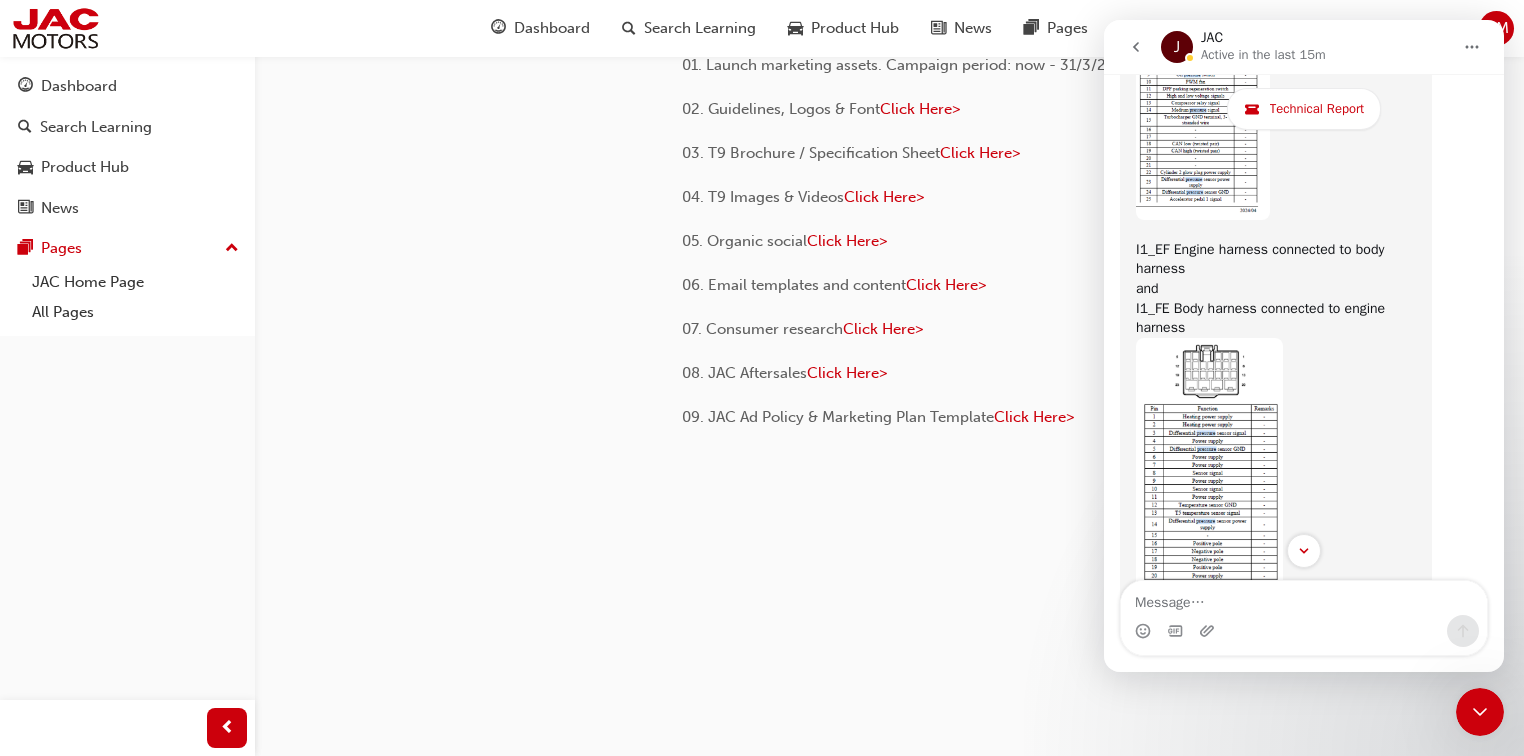click at bounding box center (1209, 472) 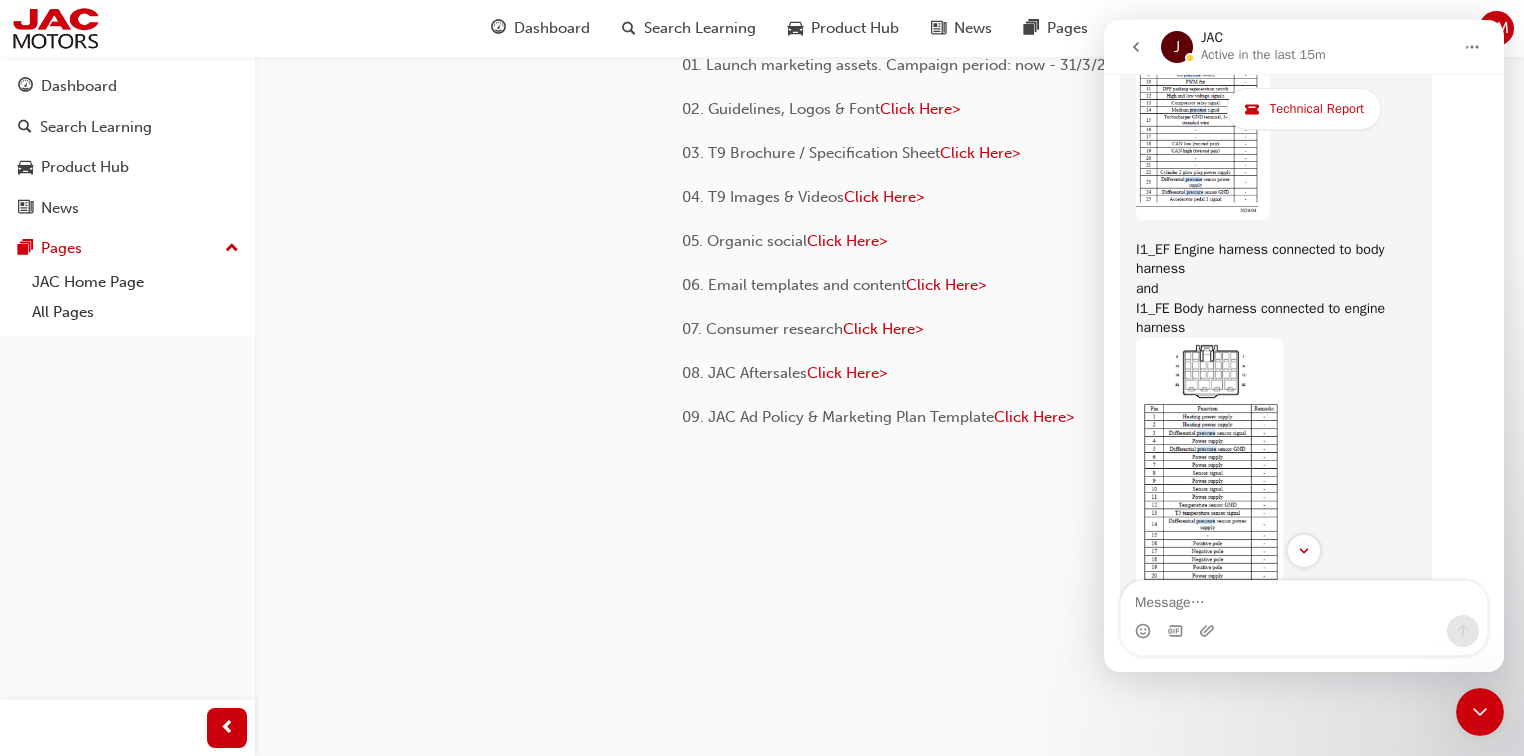 scroll, scrollTop: 0, scrollLeft: 0, axis: both 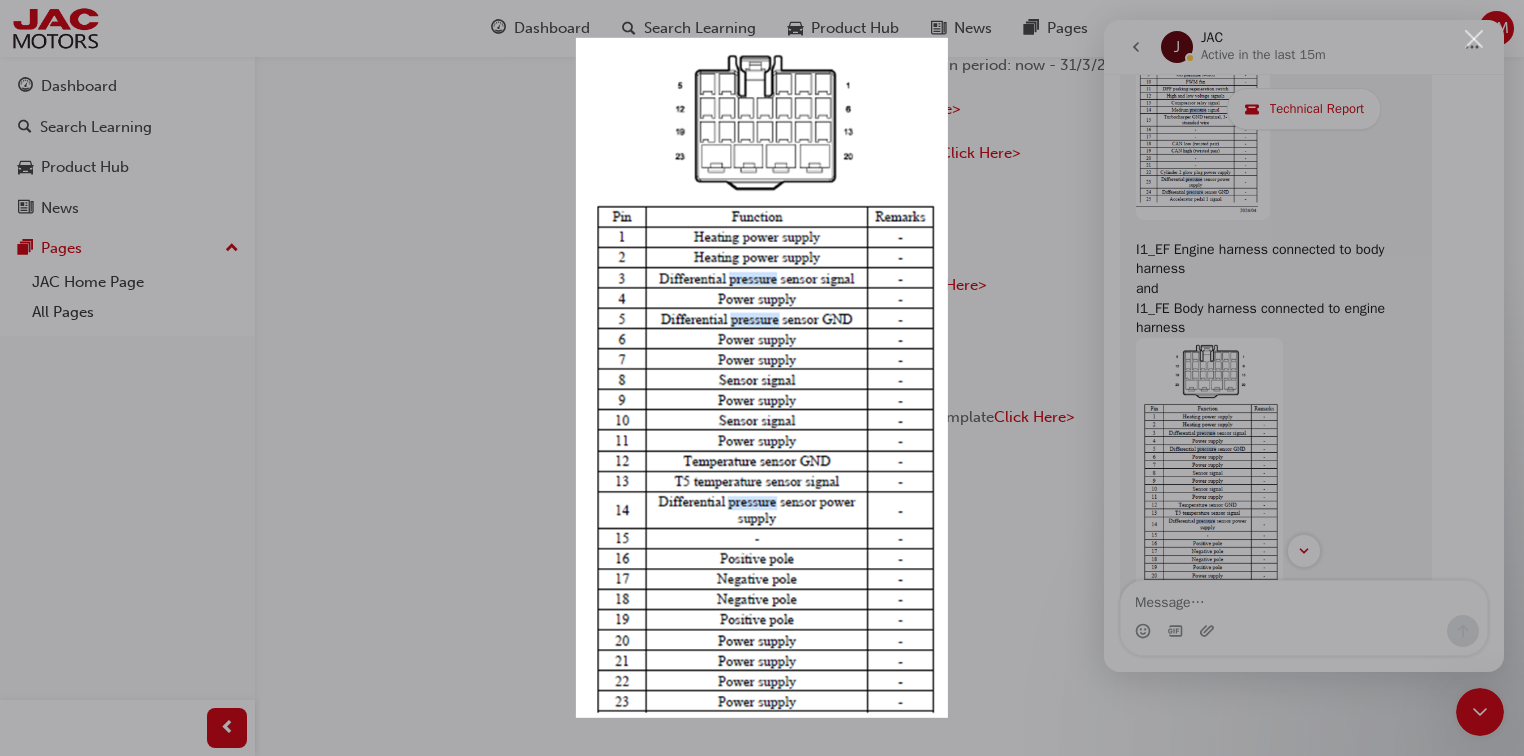 click at bounding box center (762, 378) 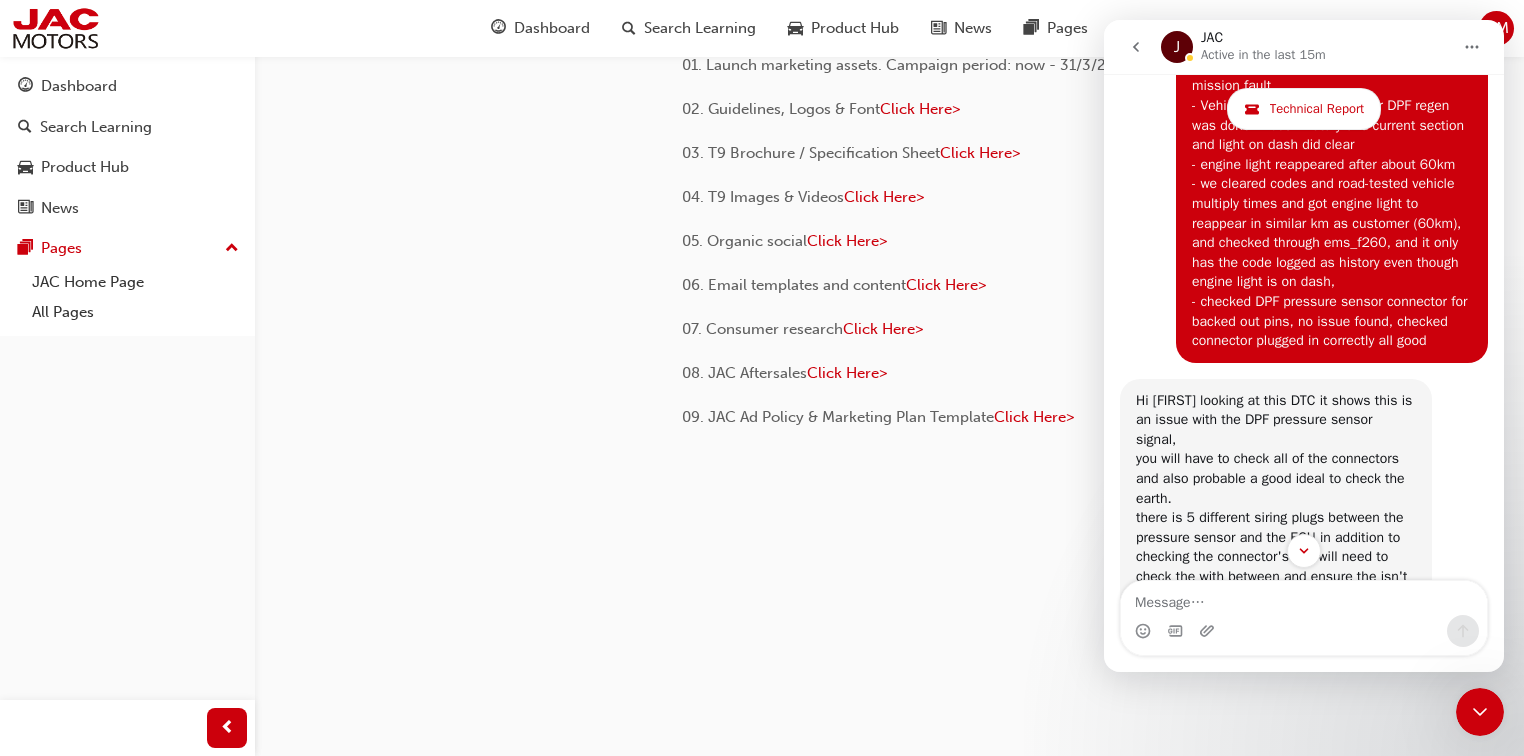 scroll, scrollTop: 3602, scrollLeft: 0, axis: vertical 